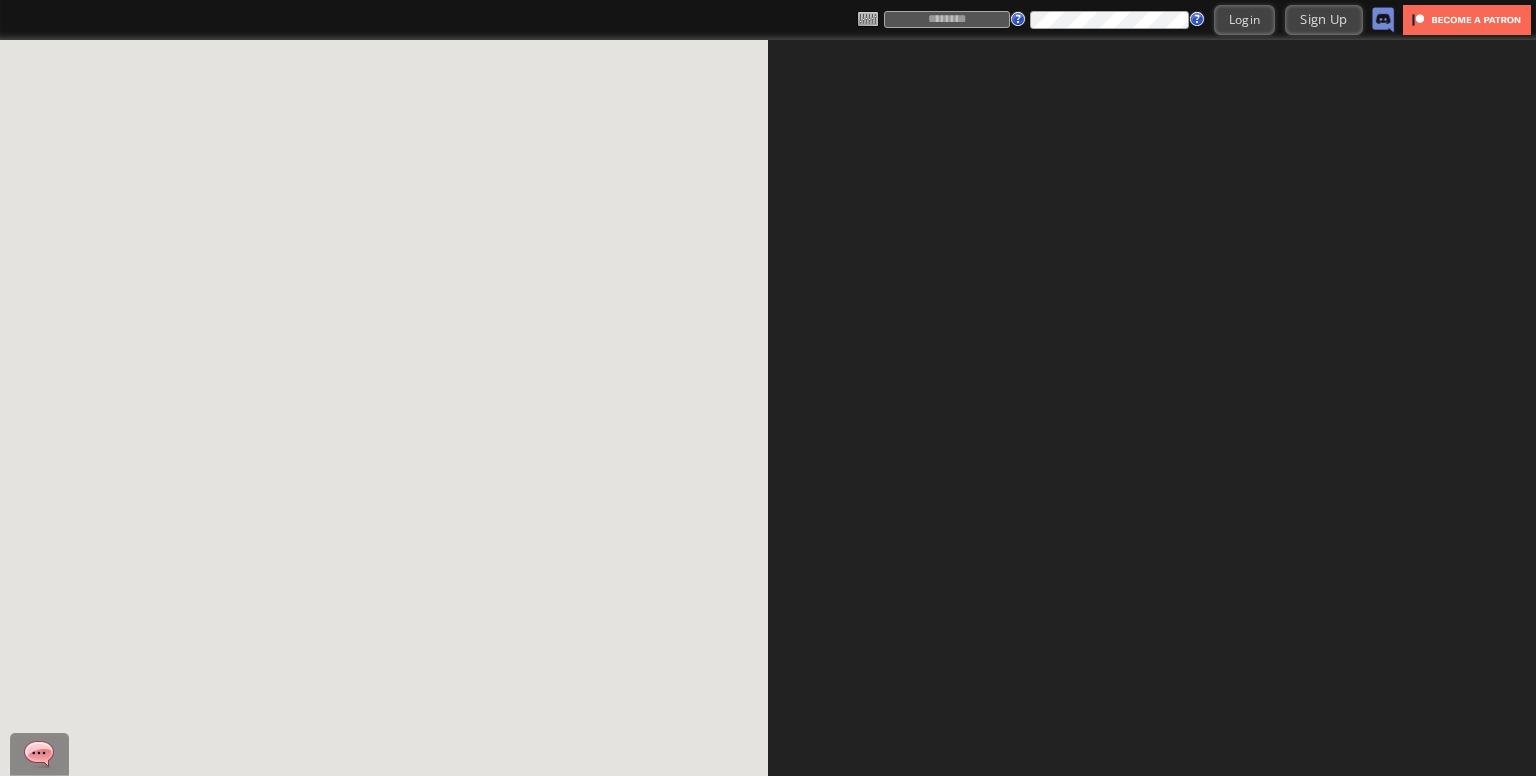 scroll, scrollTop: 0, scrollLeft: 0, axis: both 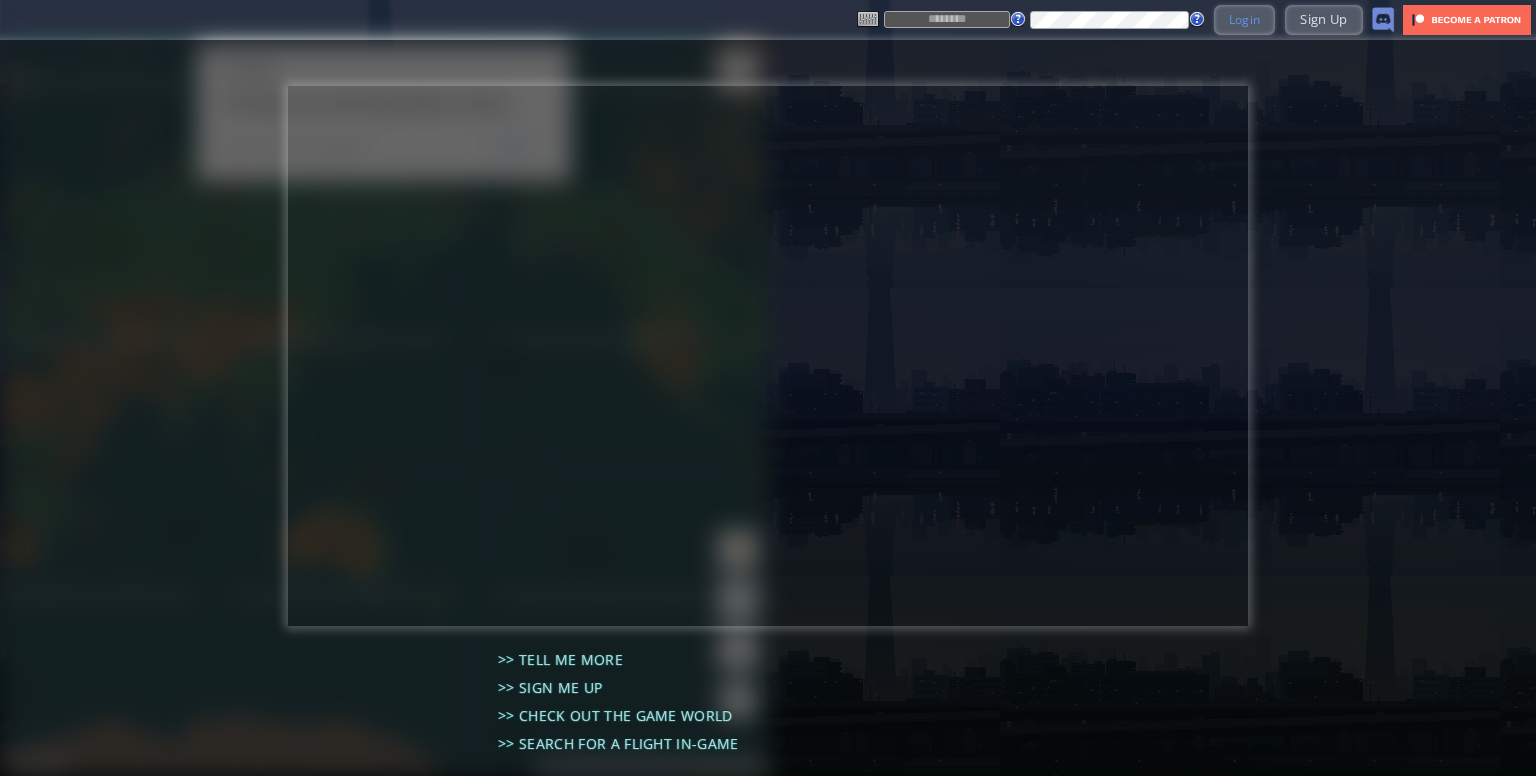 type on "**********" 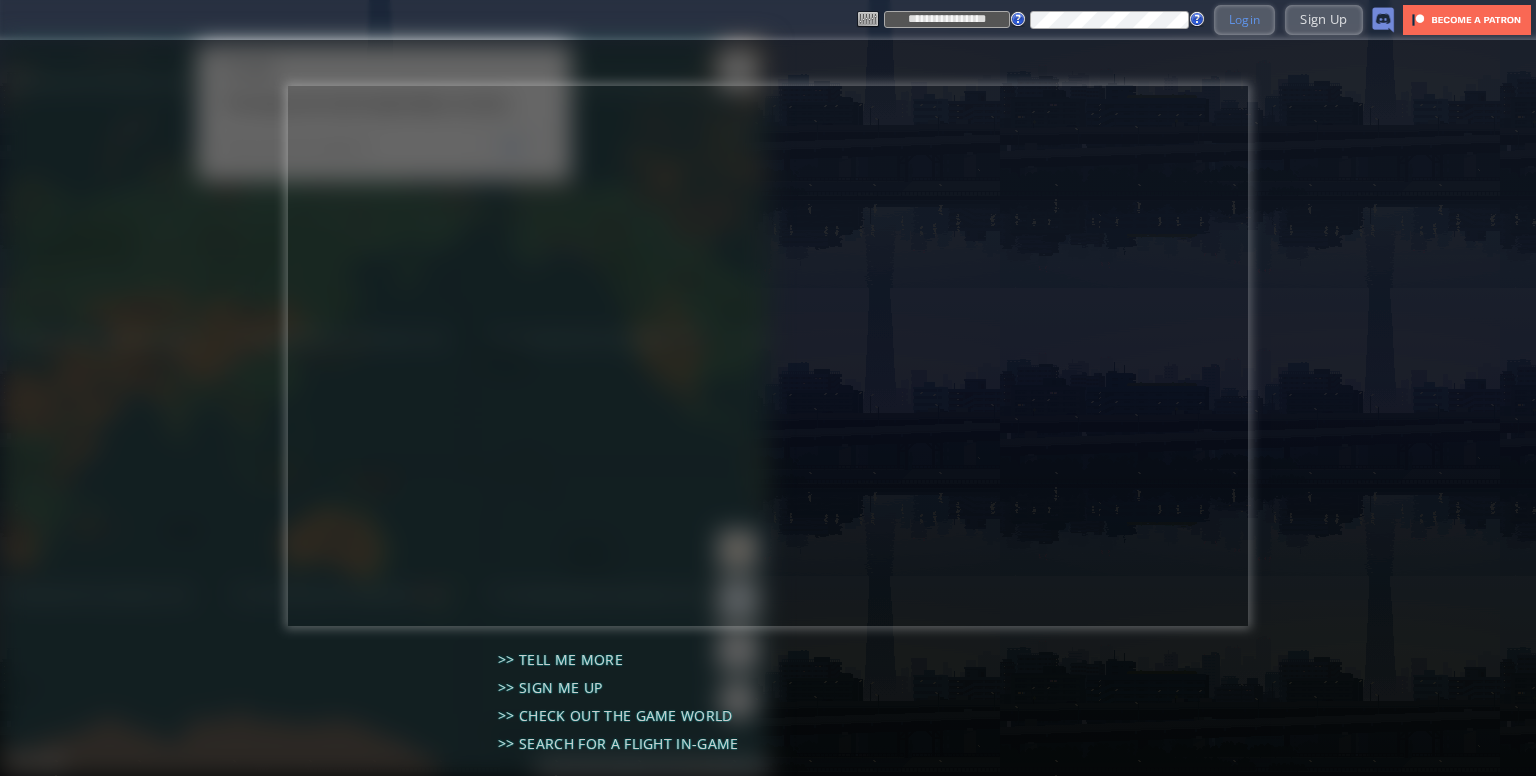 click on "Login" at bounding box center [1245, 19] 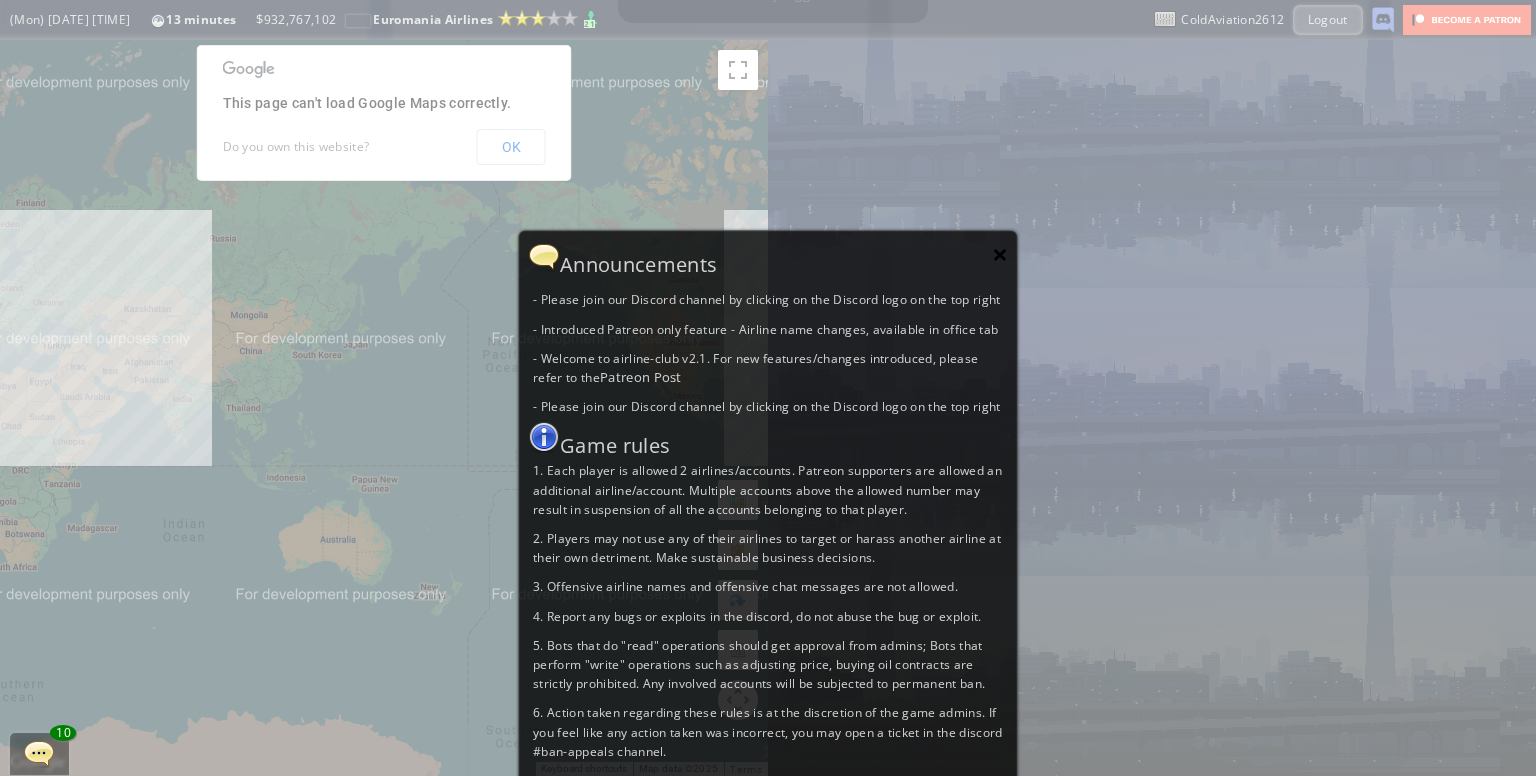 click on "×" at bounding box center [1000, 254] 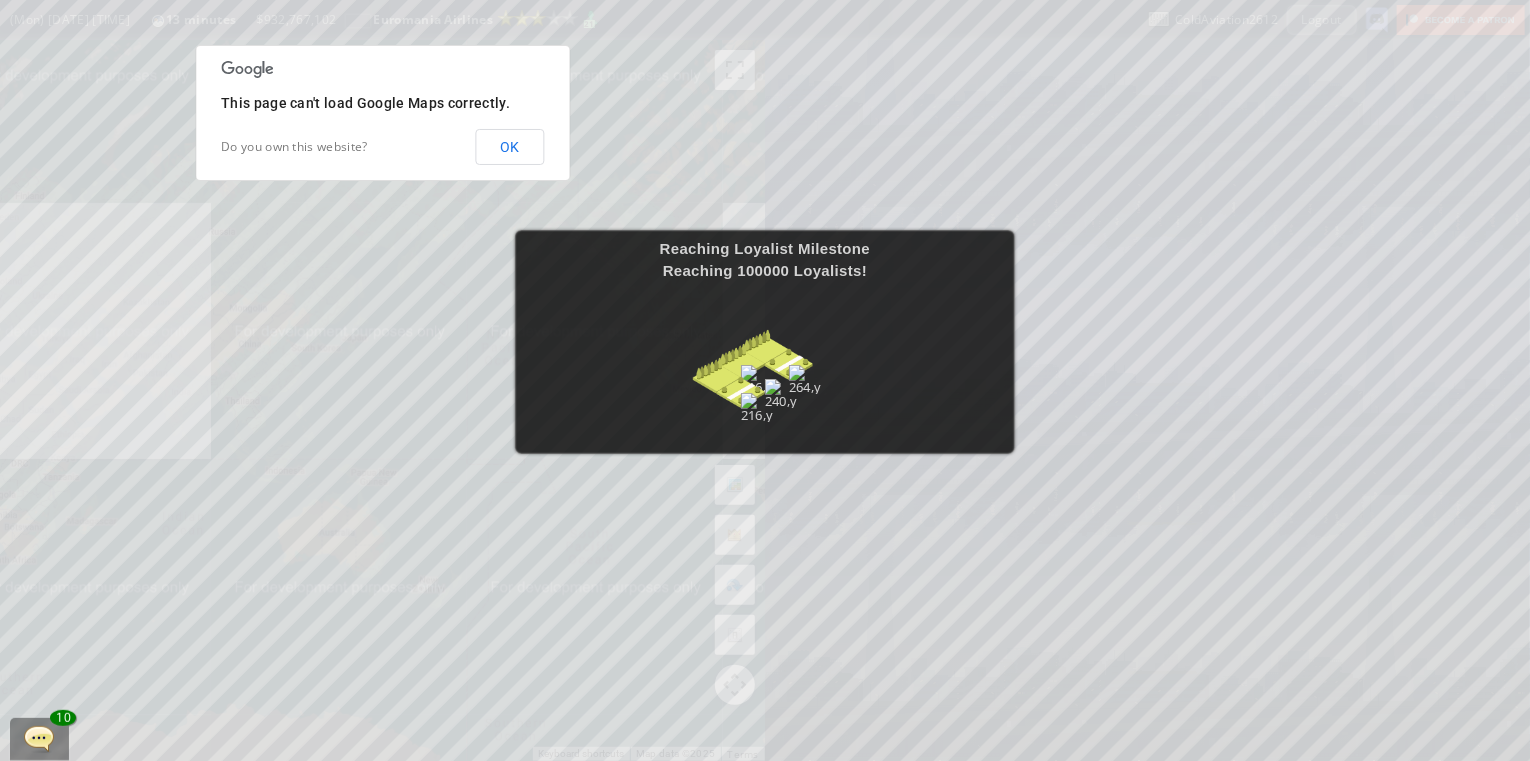 click at bounding box center [765, 379] 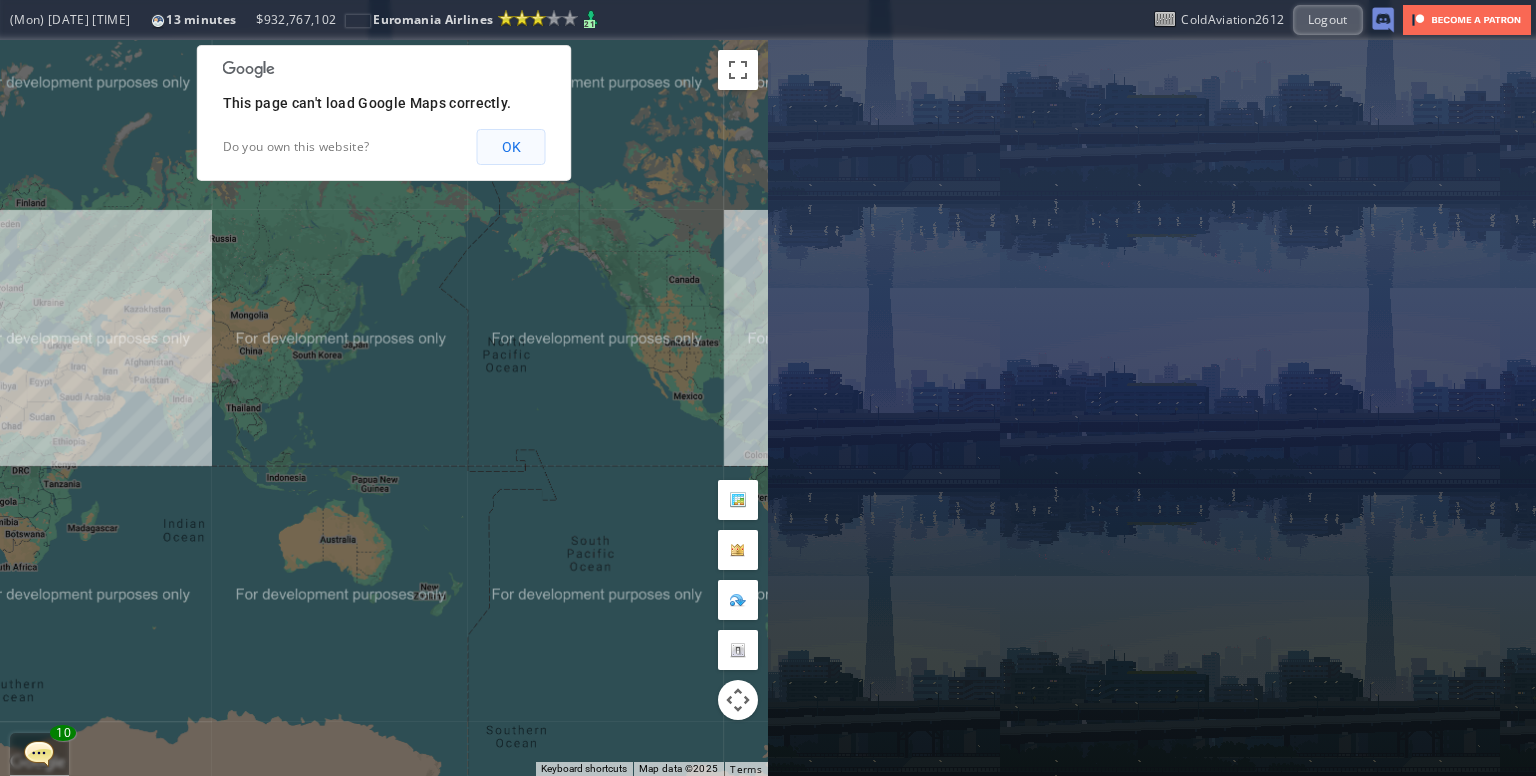 click on "OK" at bounding box center [511, 147] 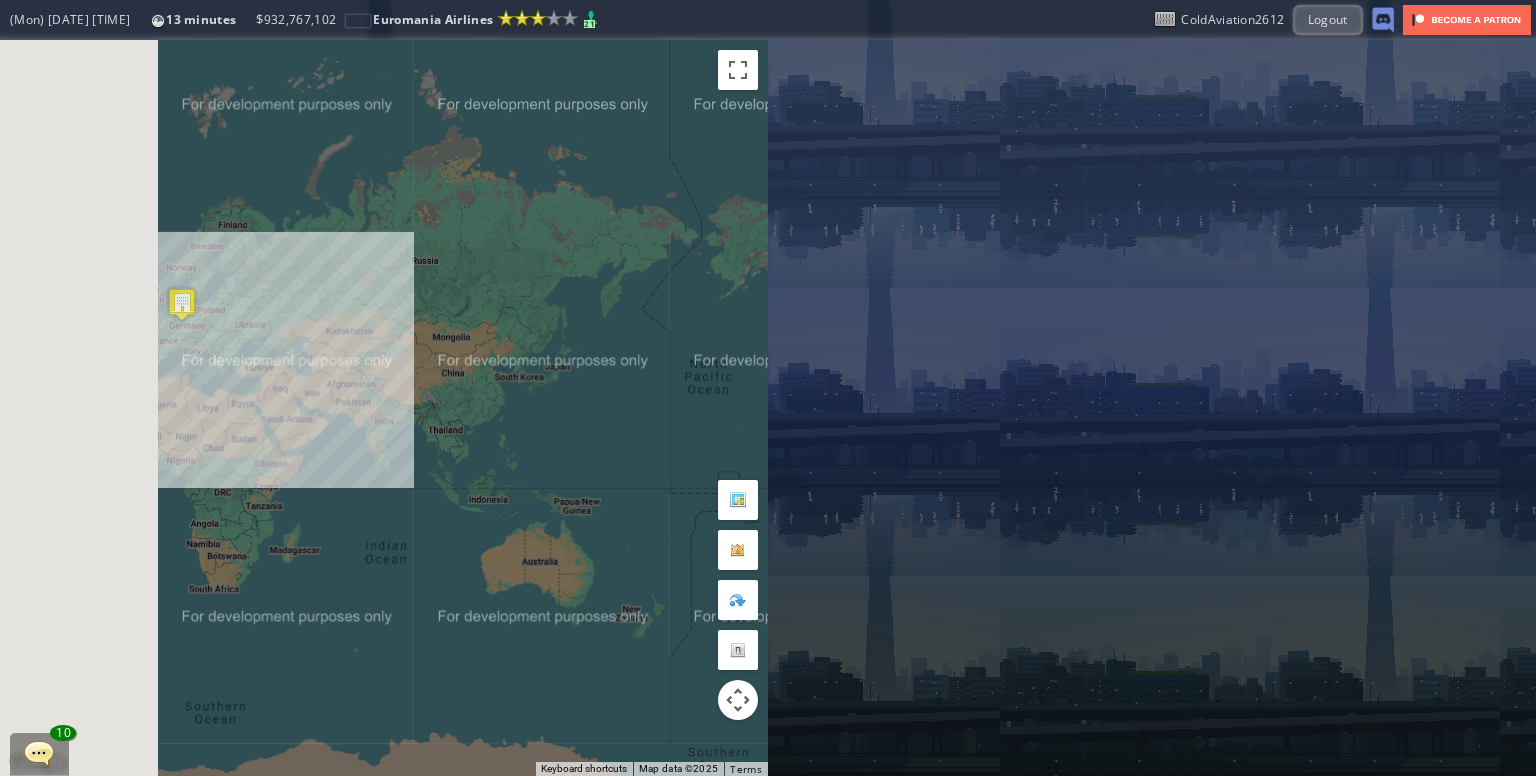 drag, startPoint x: 630, startPoint y: 242, endPoint x: 651, endPoint y: 242, distance: 21 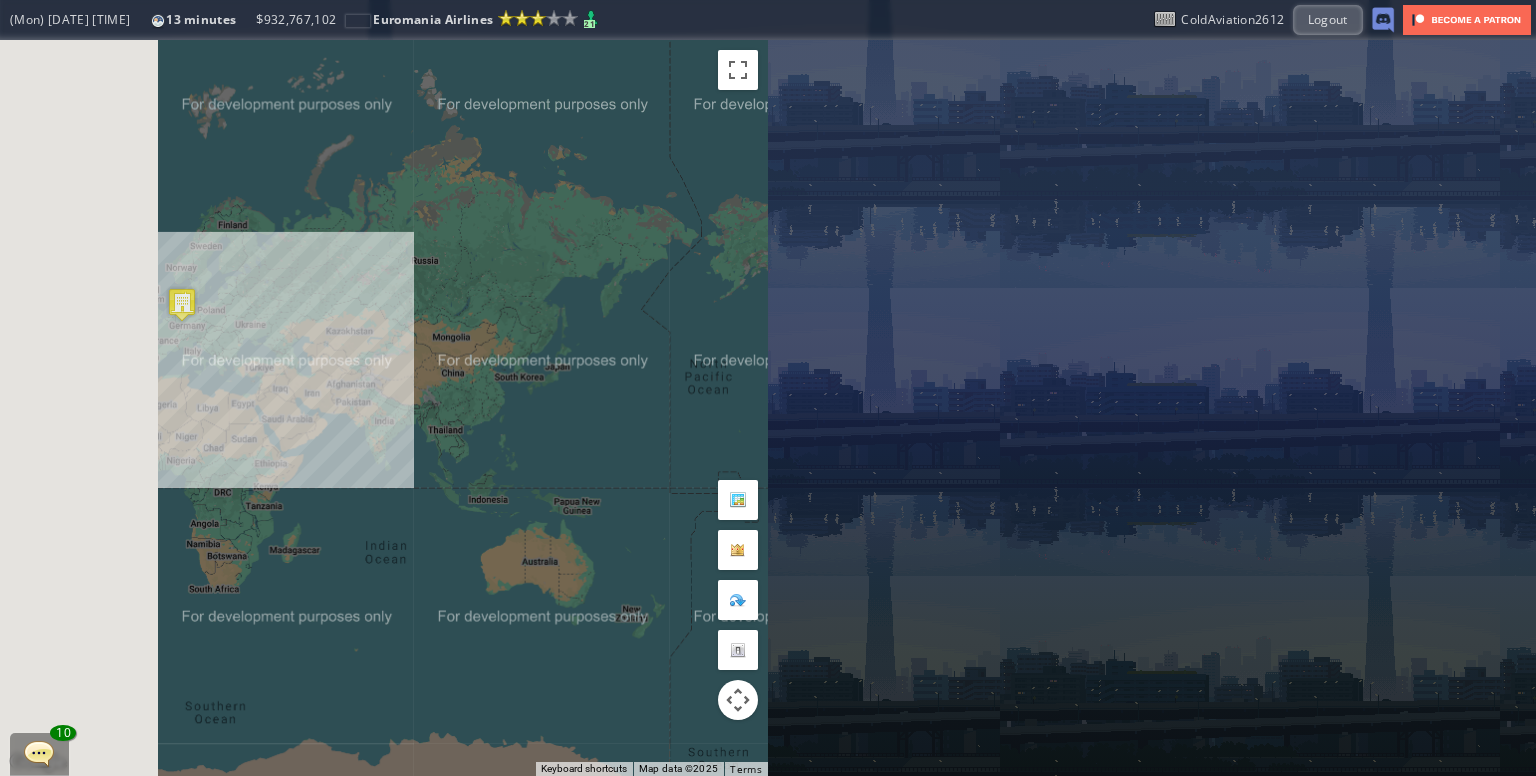 click on "To navigate, press the arrow keys." at bounding box center [384, 408] 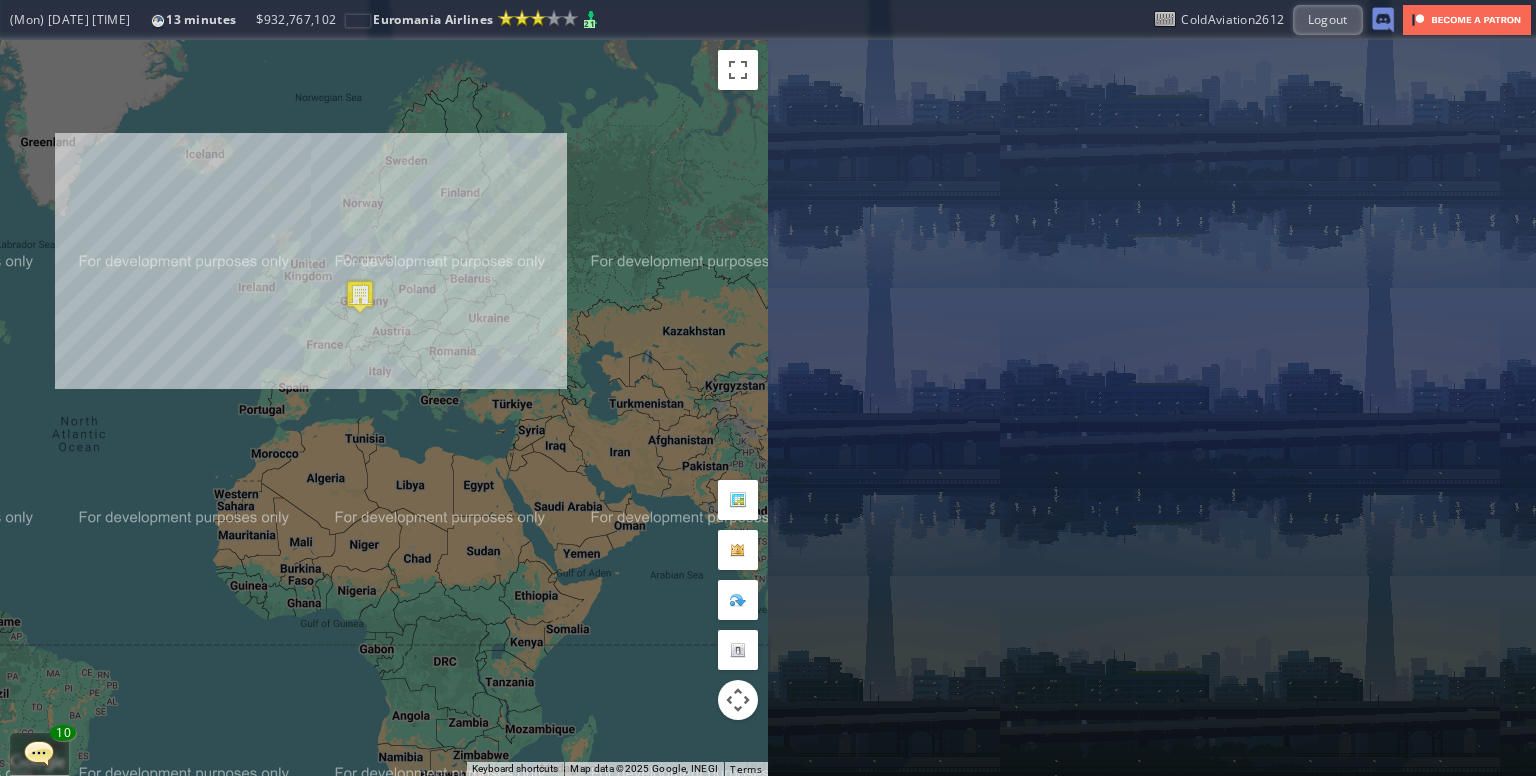 click on "To navigate, press the arrow keys." at bounding box center (384, 408) 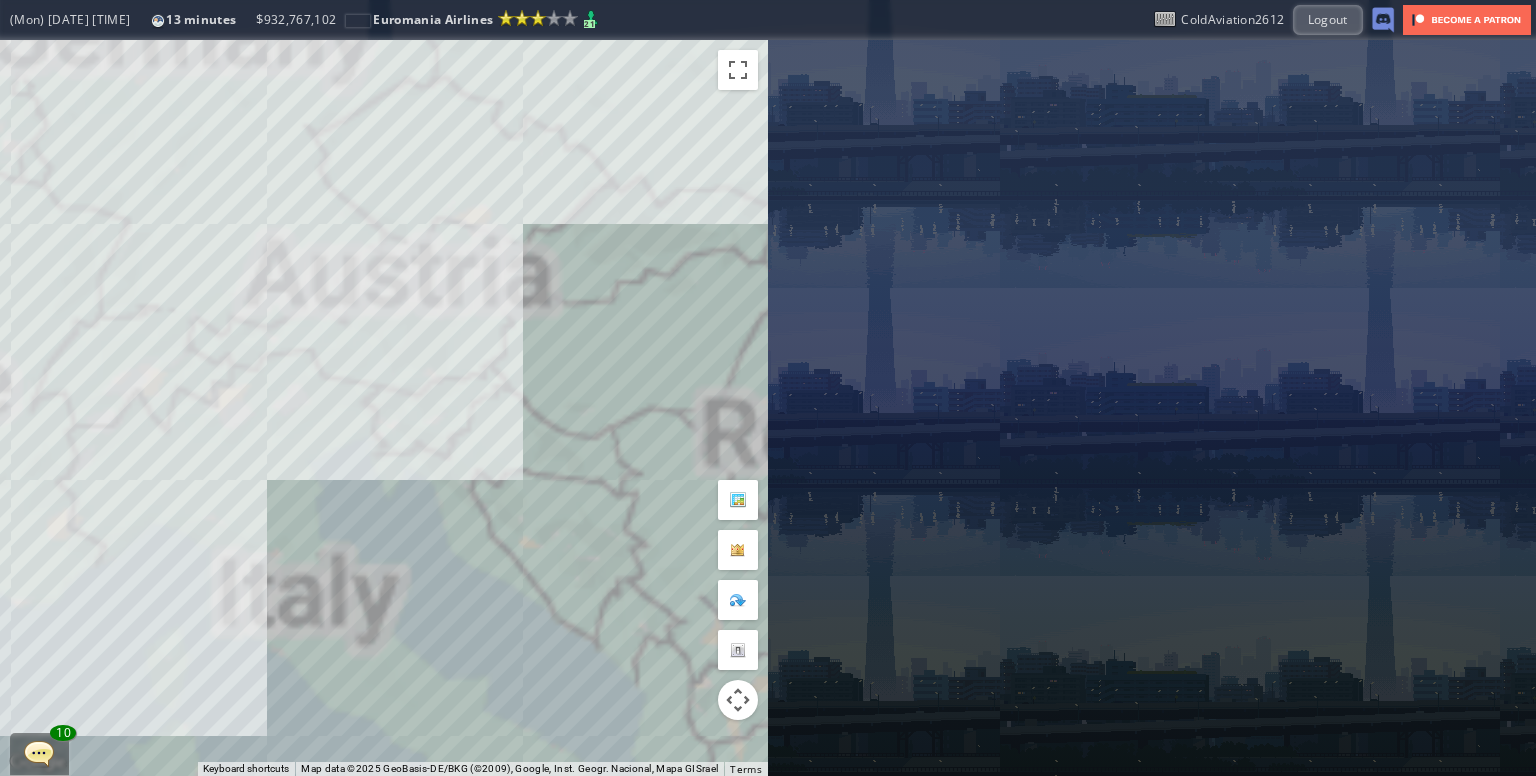 drag, startPoint x: 413, startPoint y: 317, endPoint x: 512, endPoint y: 383, distance: 118.98319 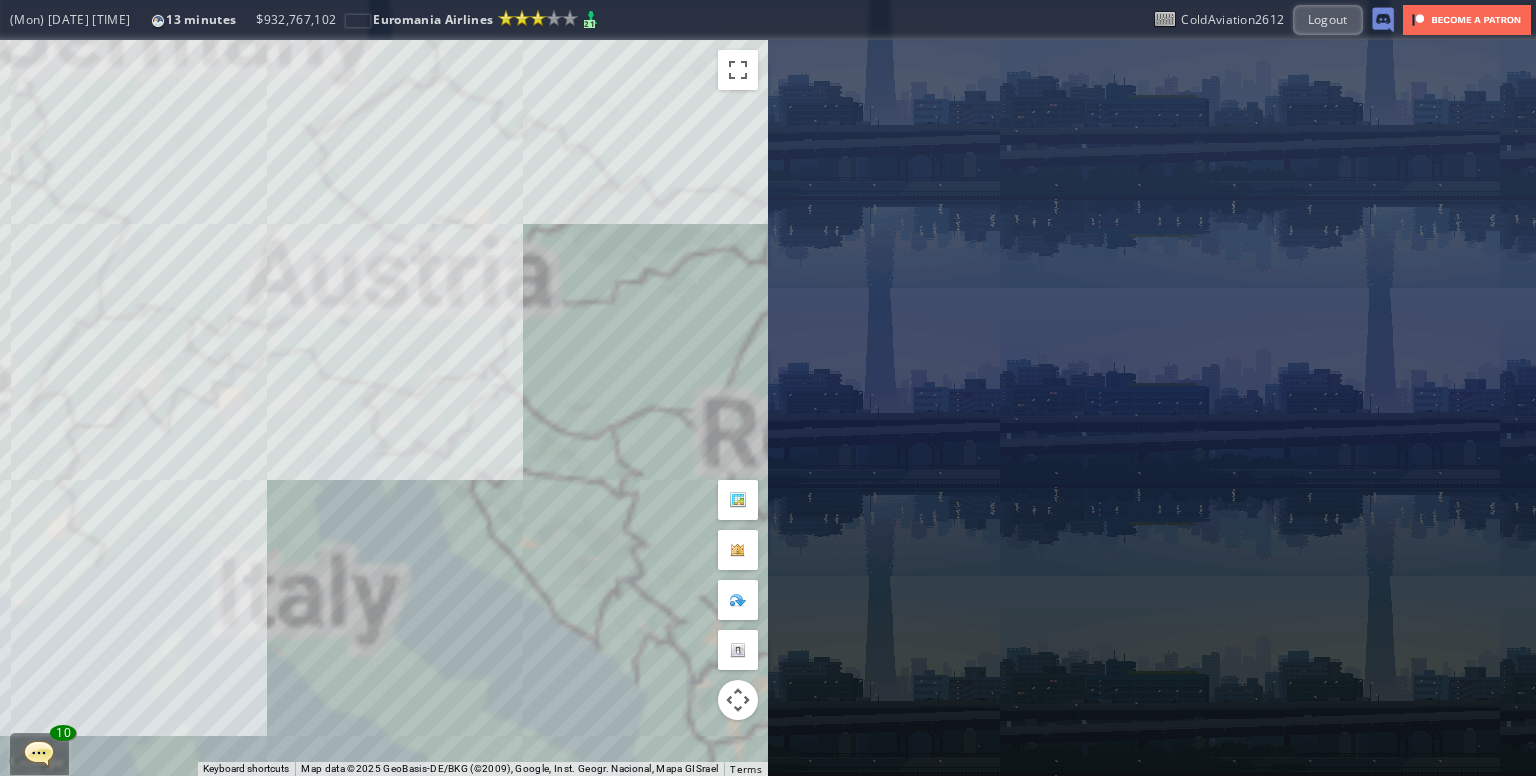 click on "To navigate, press the arrow keys." at bounding box center [384, 408] 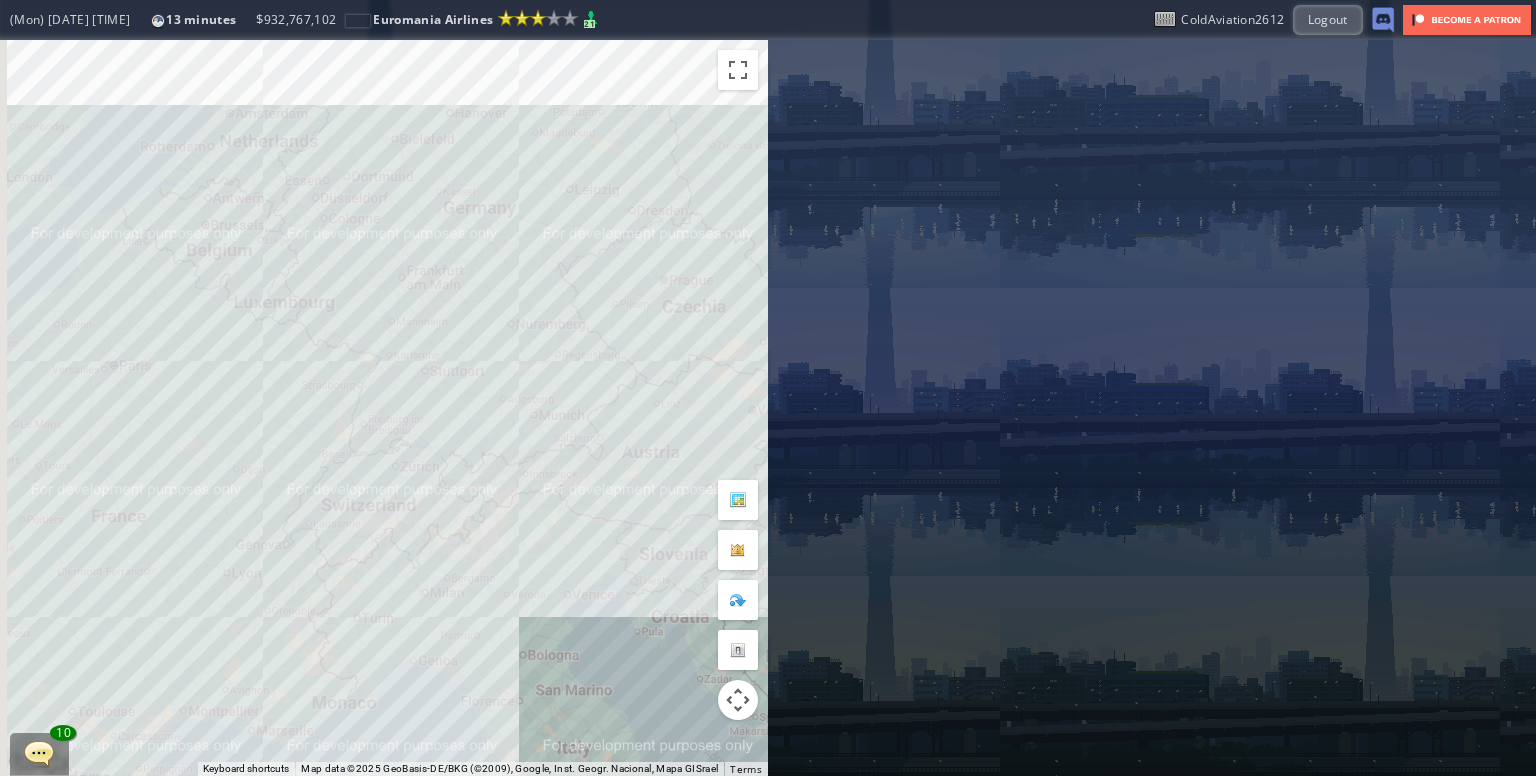 click on "To navigate, press the arrow keys." at bounding box center [384, 408] 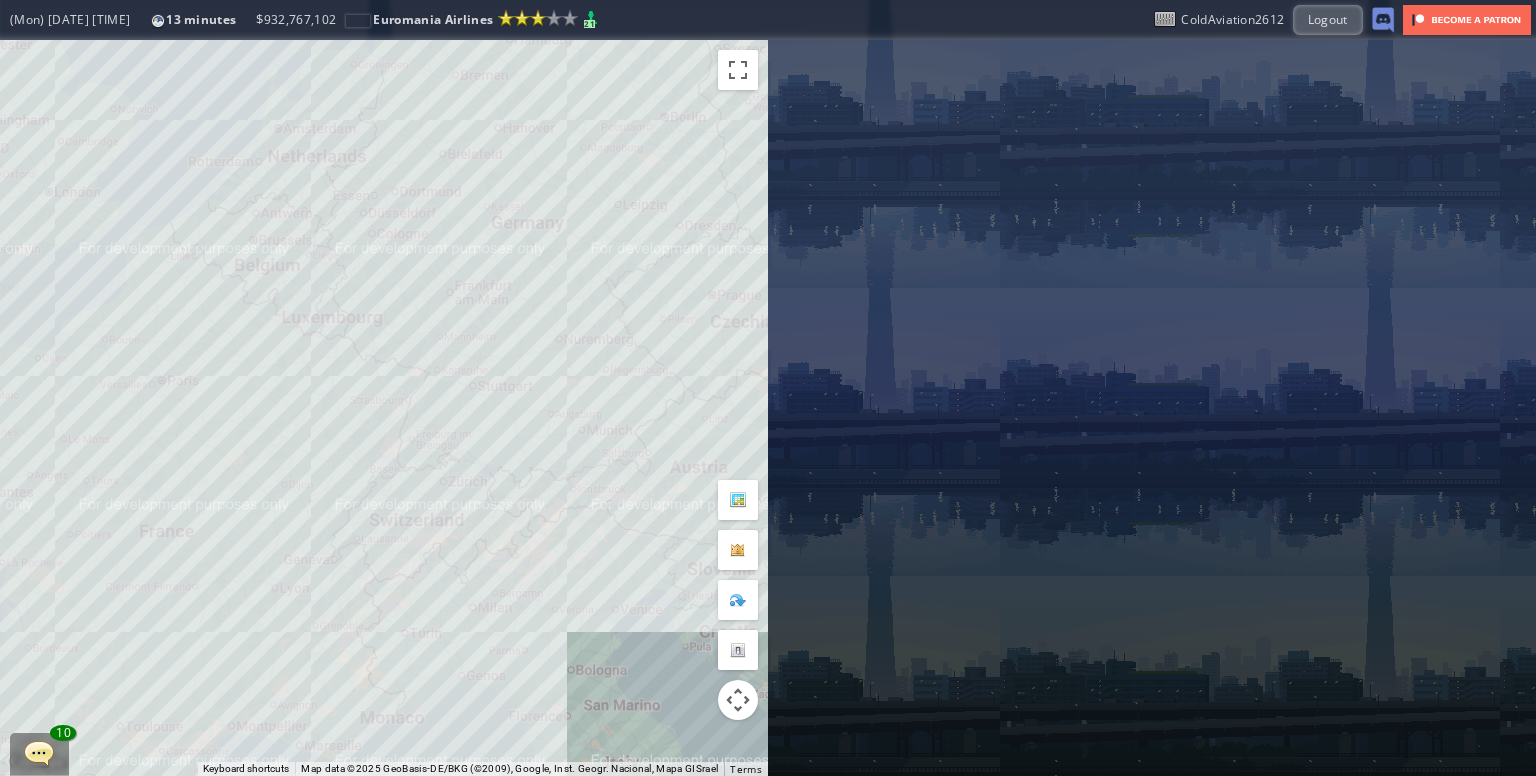 click on "To navigate, press the arrow keys." at bounding box center (384, 408) 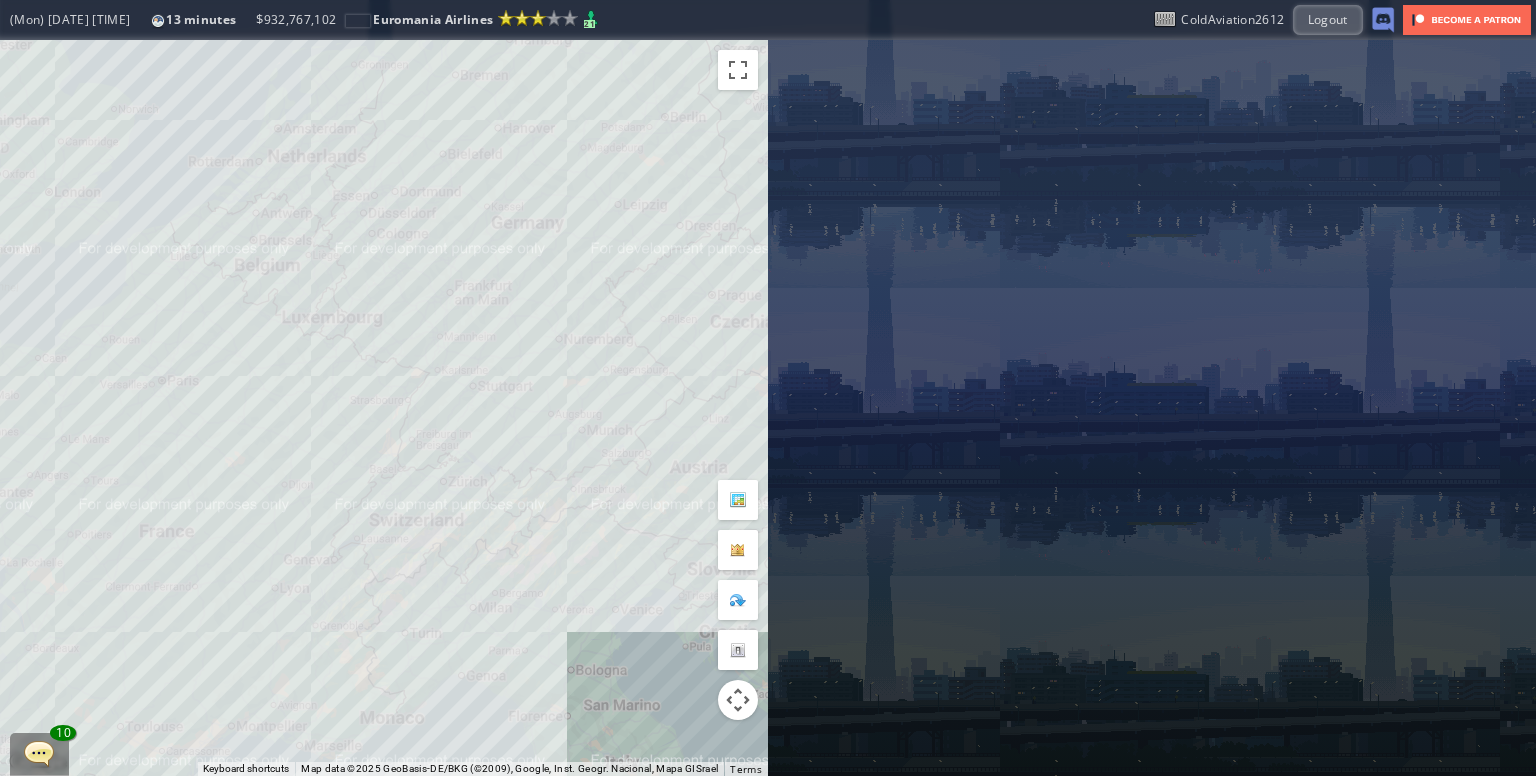 click on "To navigate, press the arrow keys." at bounding box center [384, 408] 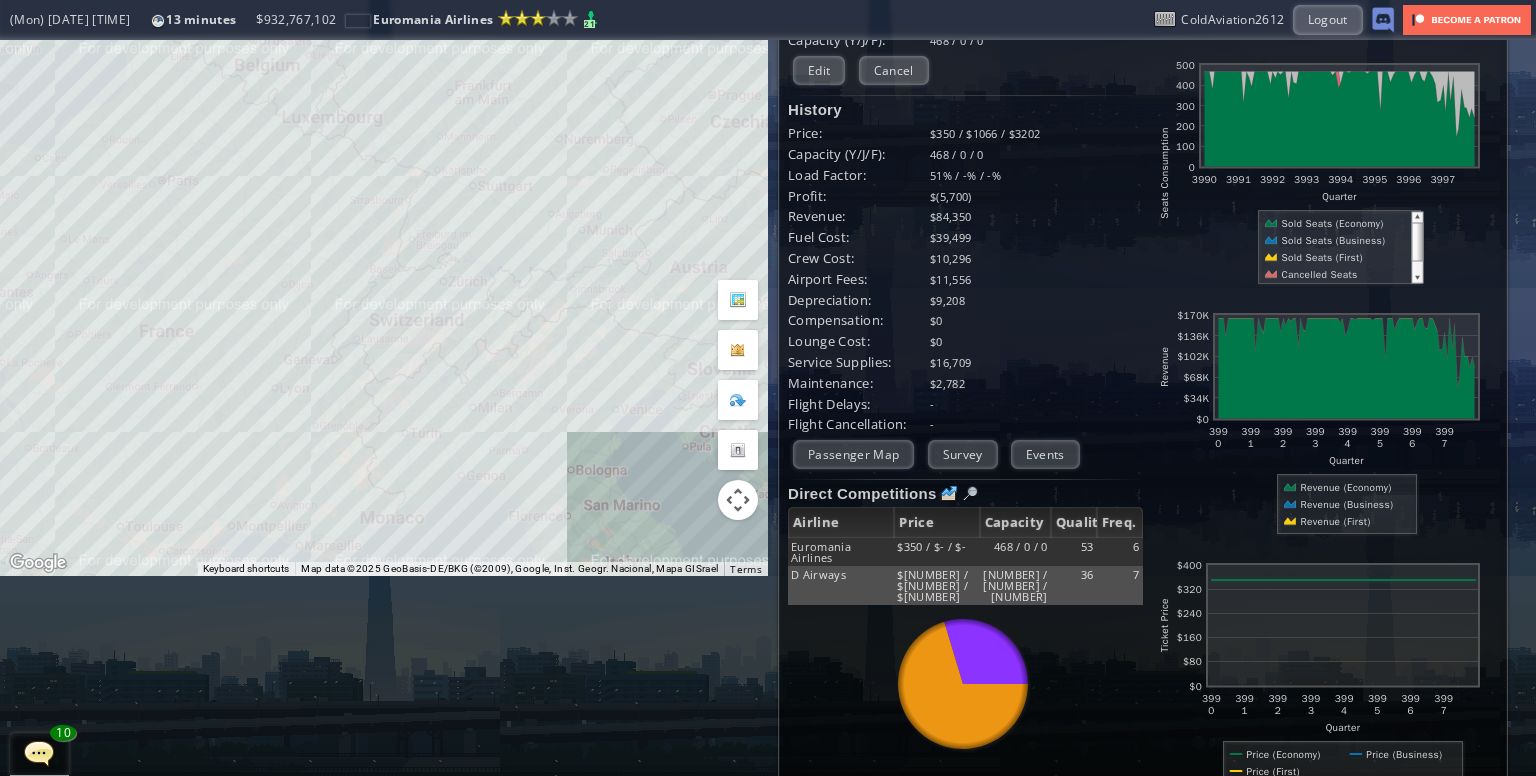scroll, scrollTop: 100, scrollLeft: 0, axis: vertical 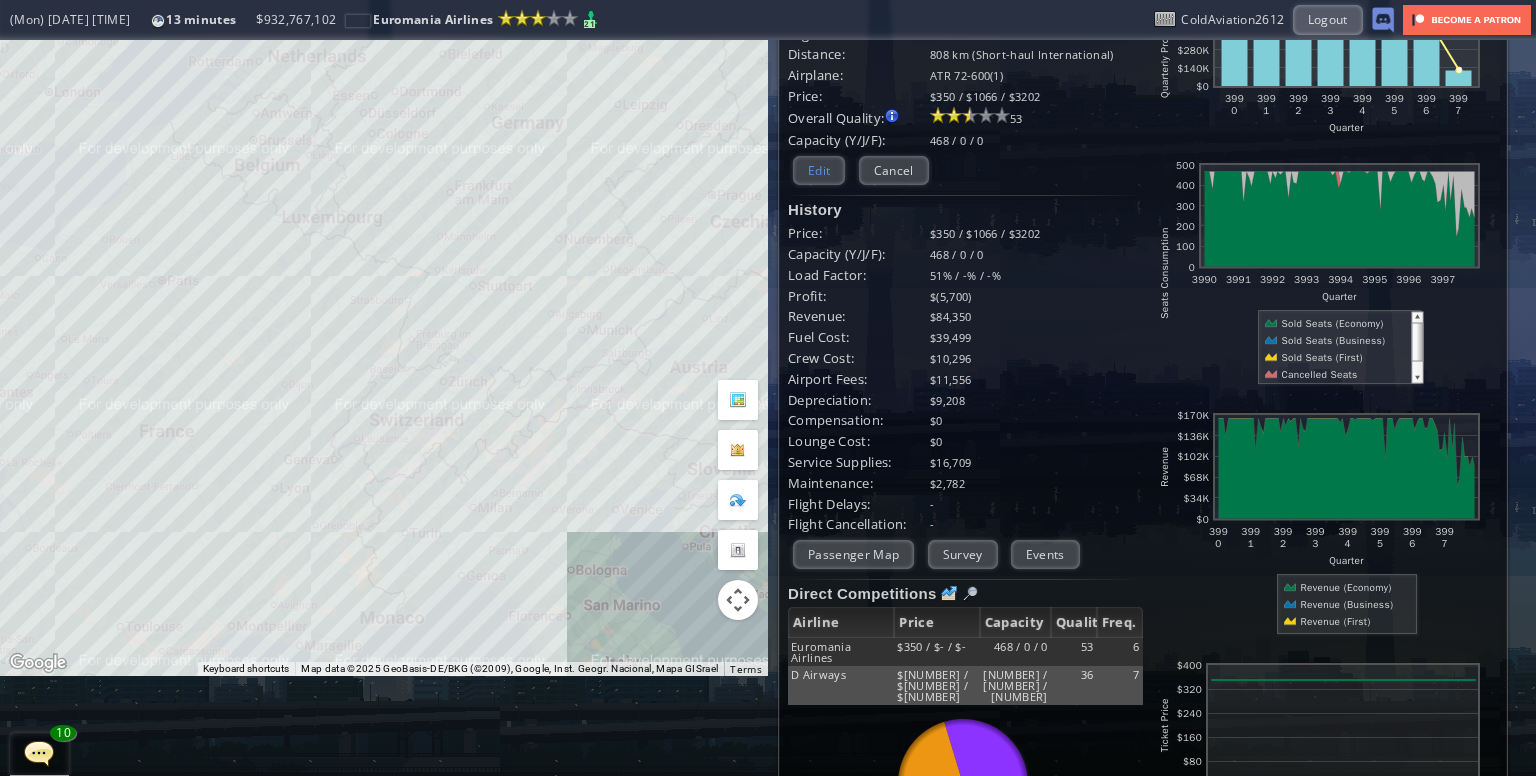 click on "Edit" at bounding box center (819, 170) 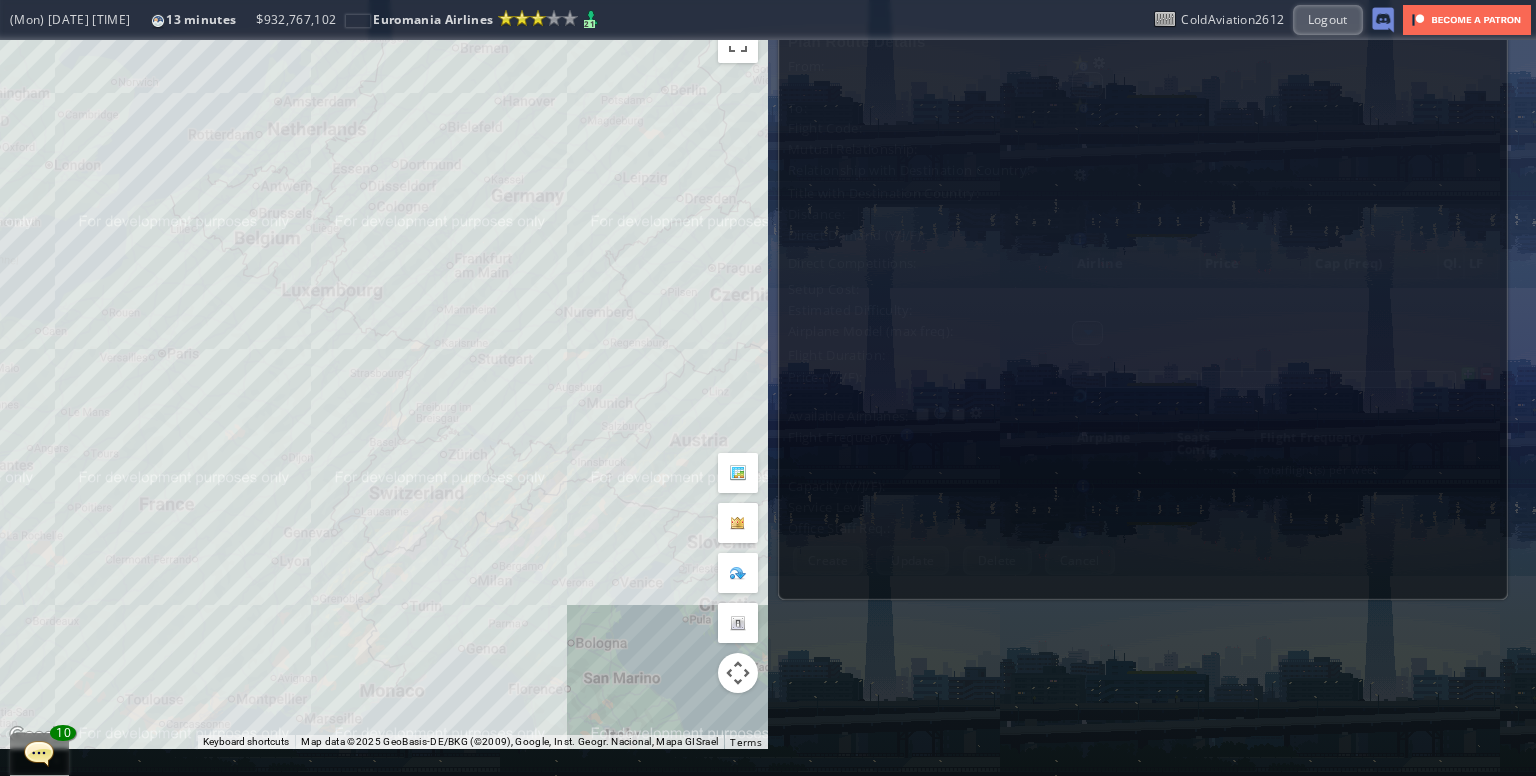 scroll, scrollTop: 0, scrollLeft: 0, axis: both 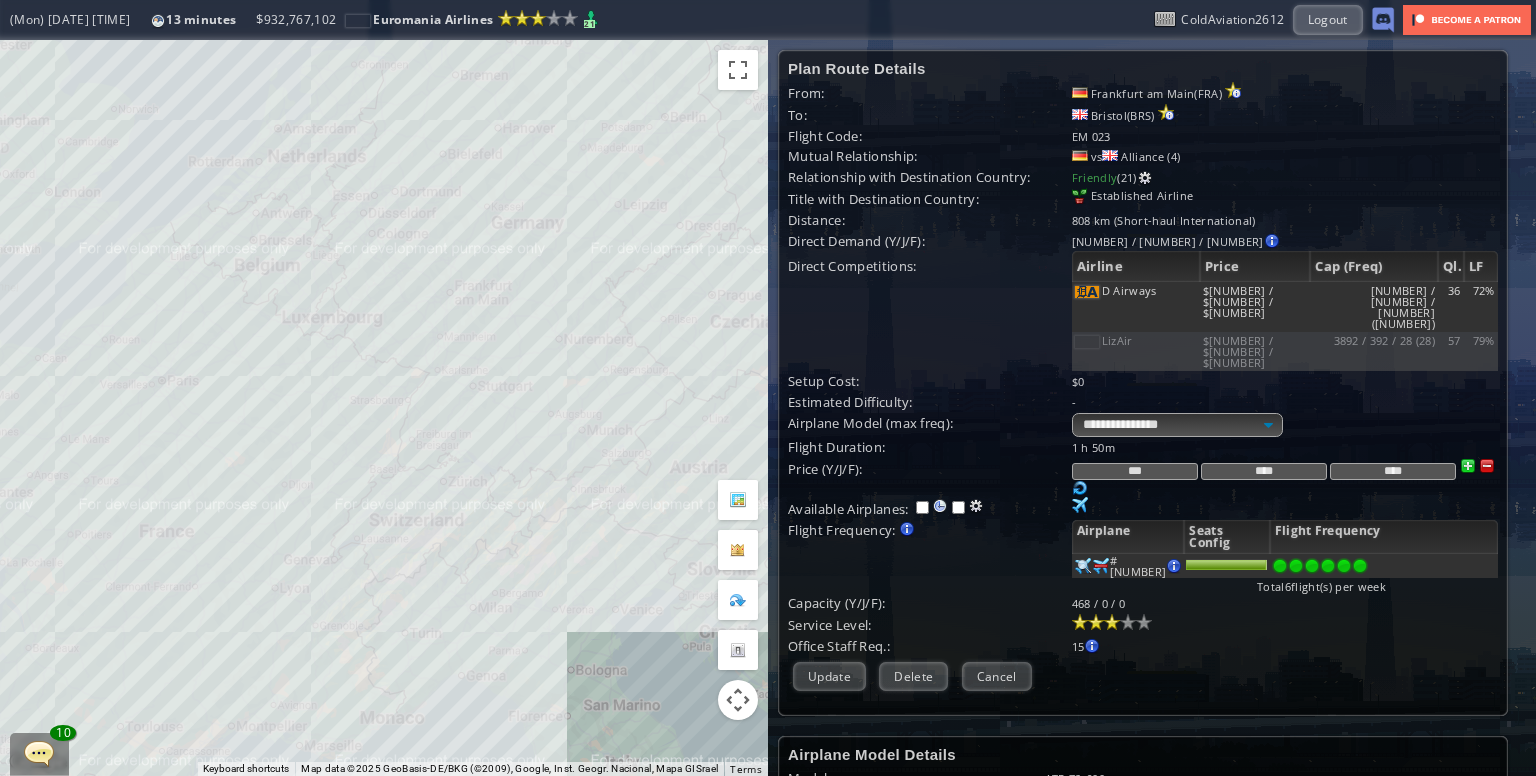 drag, startPoint x: 1172, startPoint y: 432, endPoint x: 1120, endPoint y: 433, distance: 52.009613 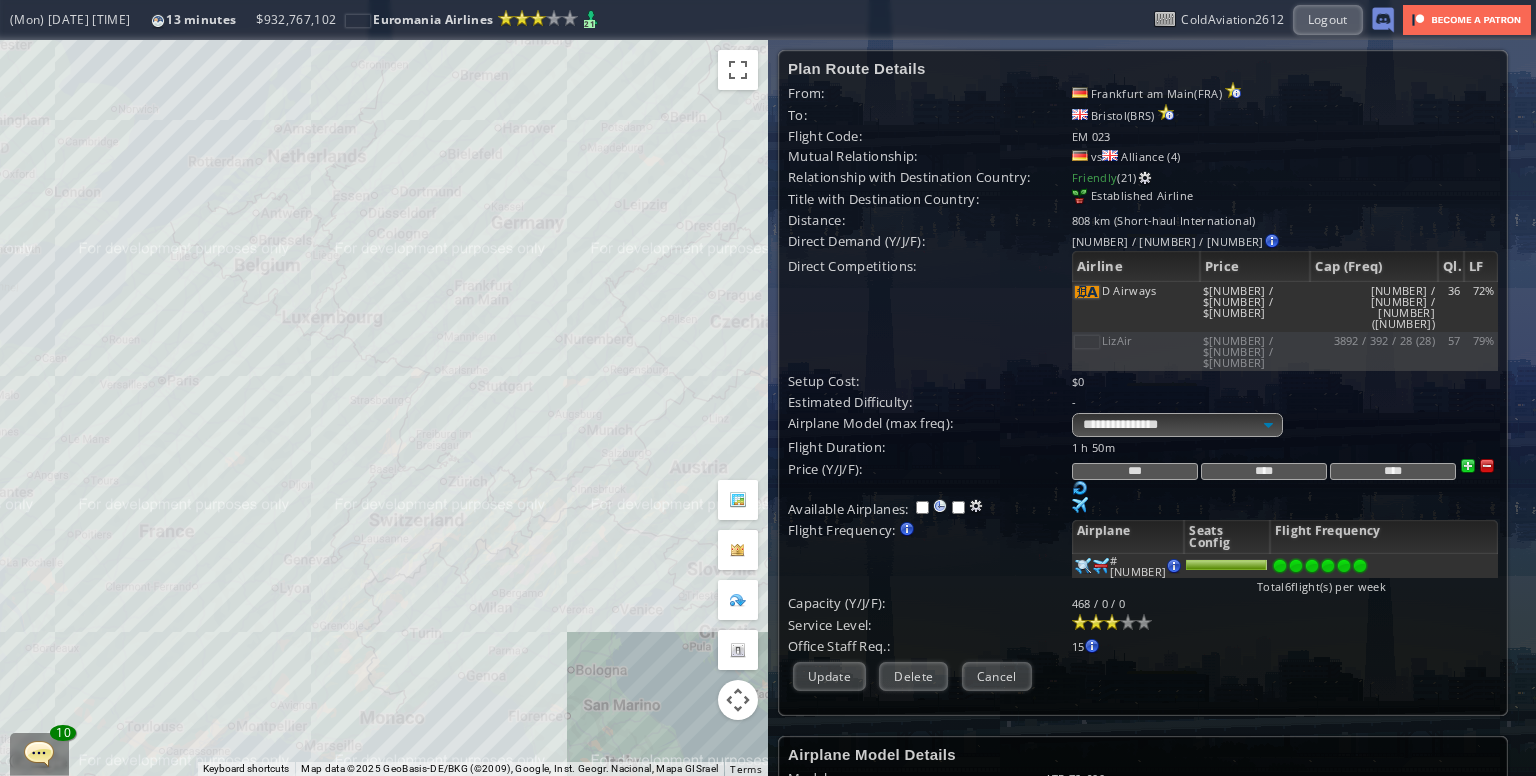 click on "***" at bounding box center (1135, 471) 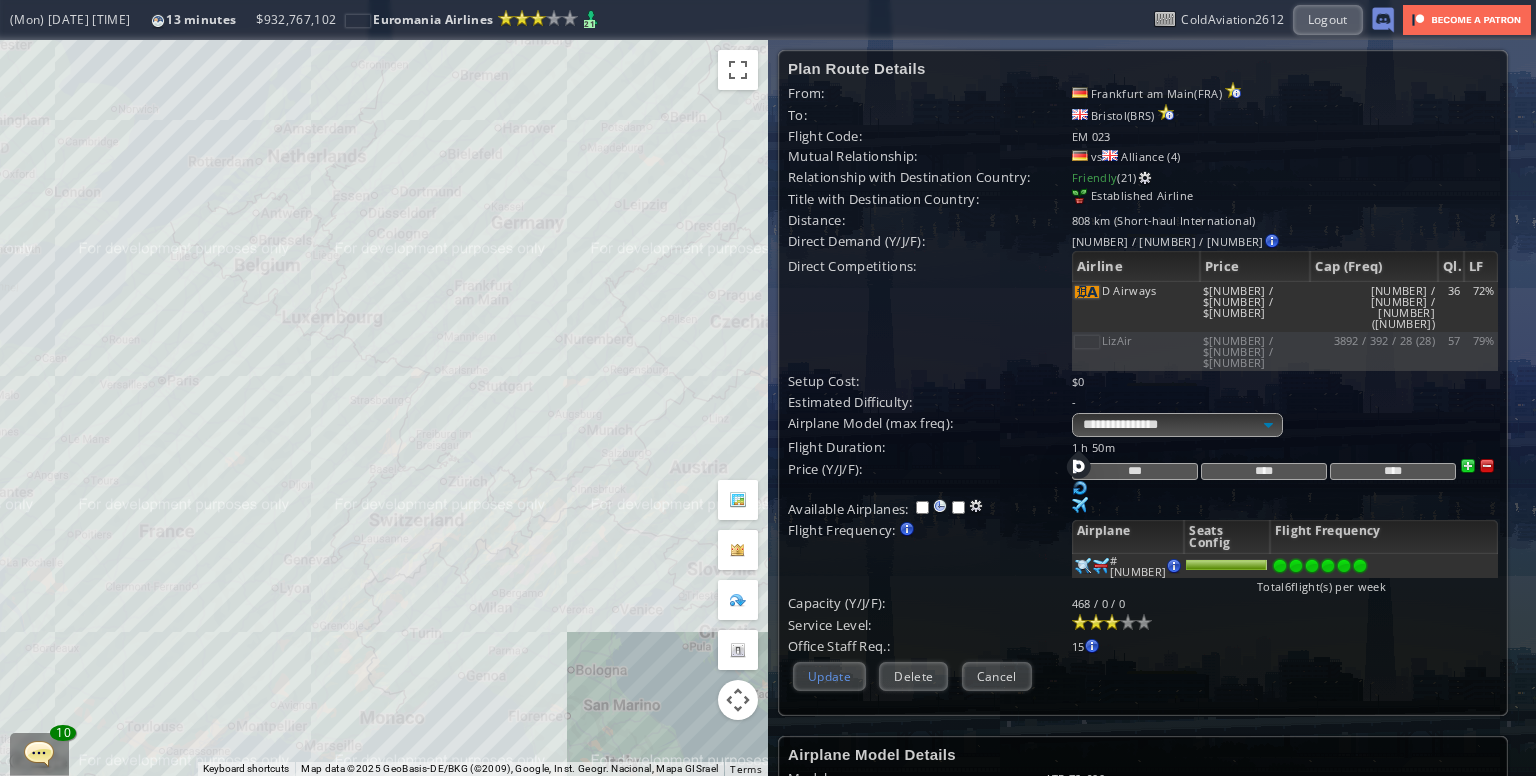 click on "Update" at bounding box center (829, 676) 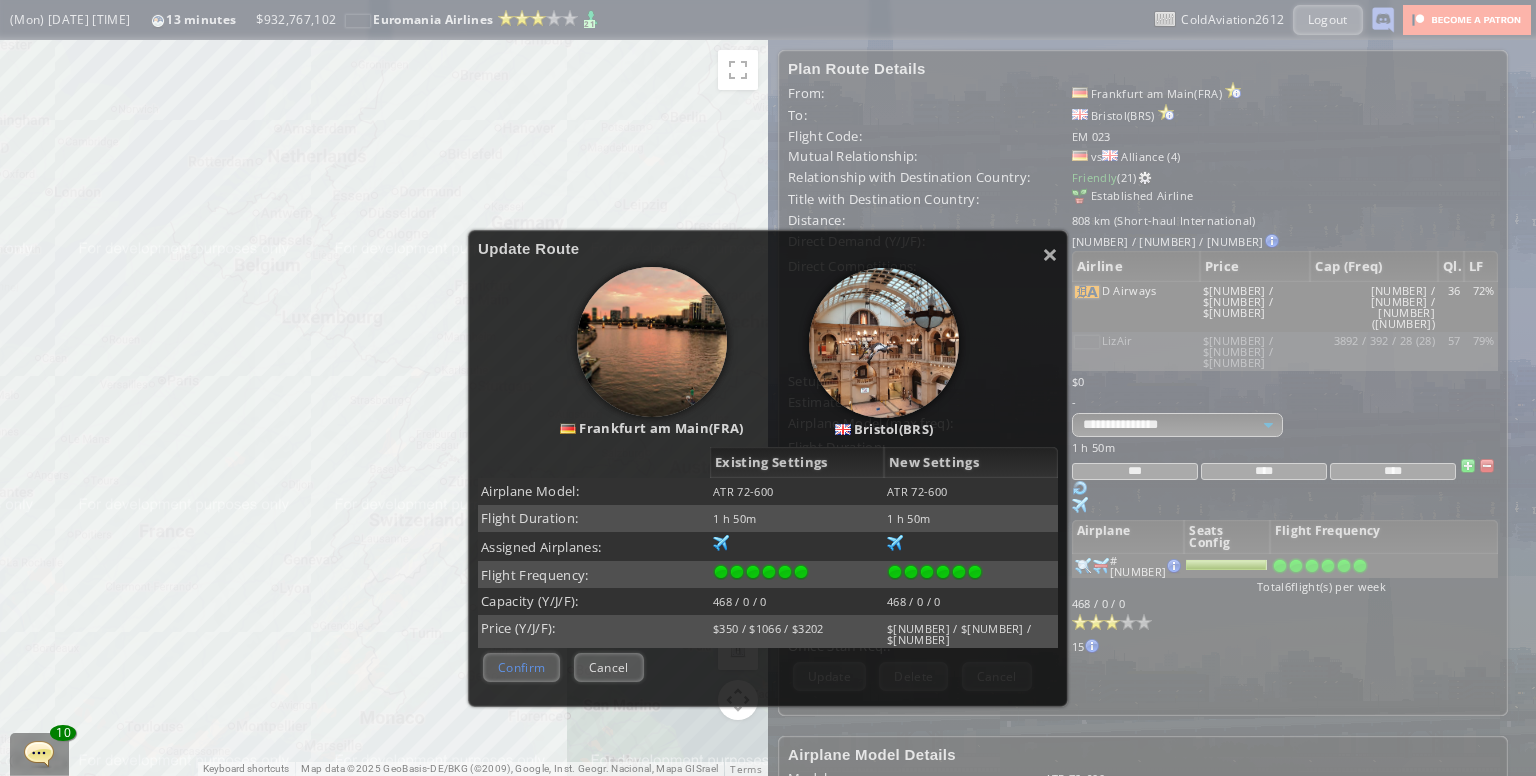 click on "Confirm" at bounding box center (521, 667) 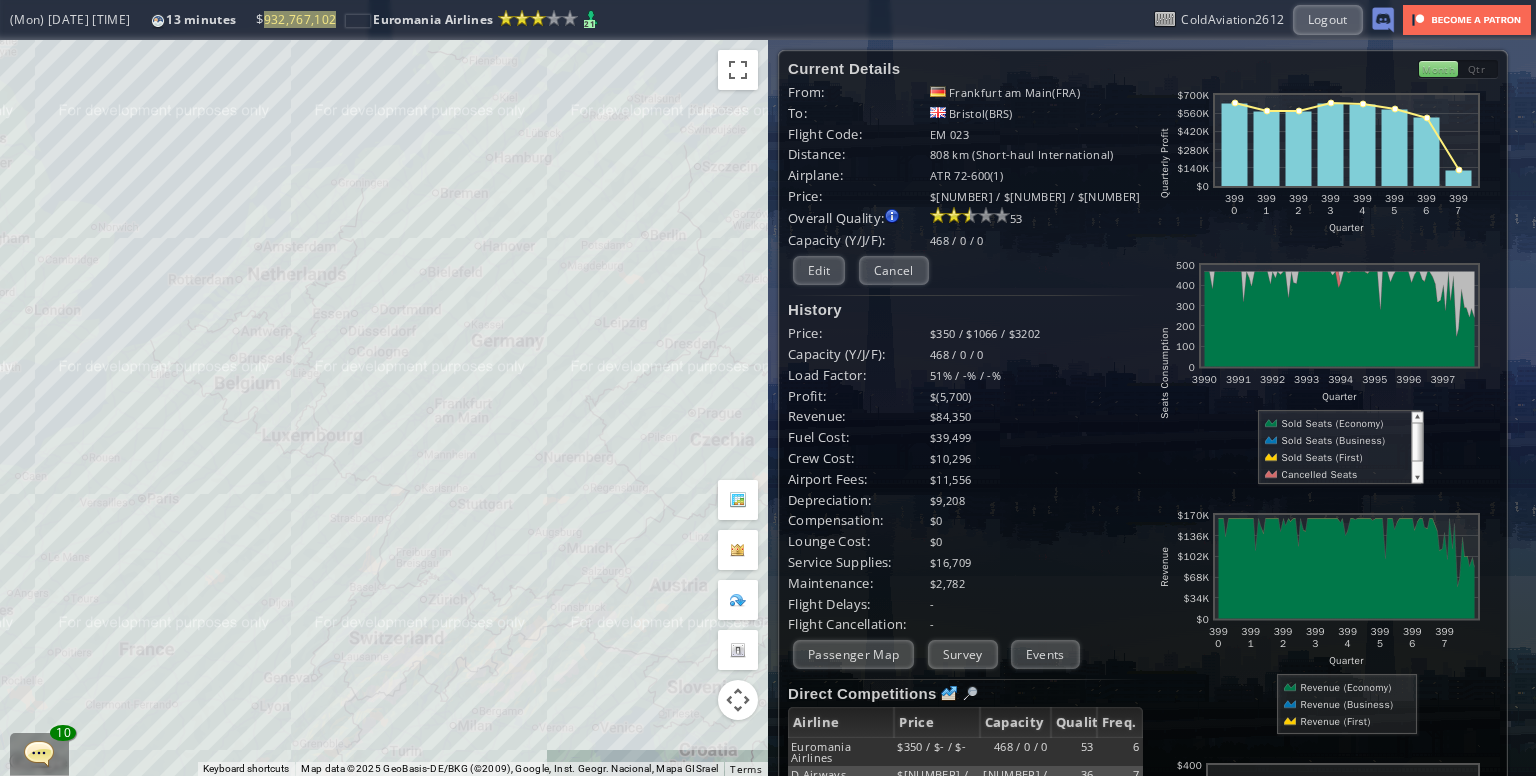 drag, startPoint x: 644, startPoint y: 418, endPoint x: 626, endPoint y: 487, distance: 71.30919 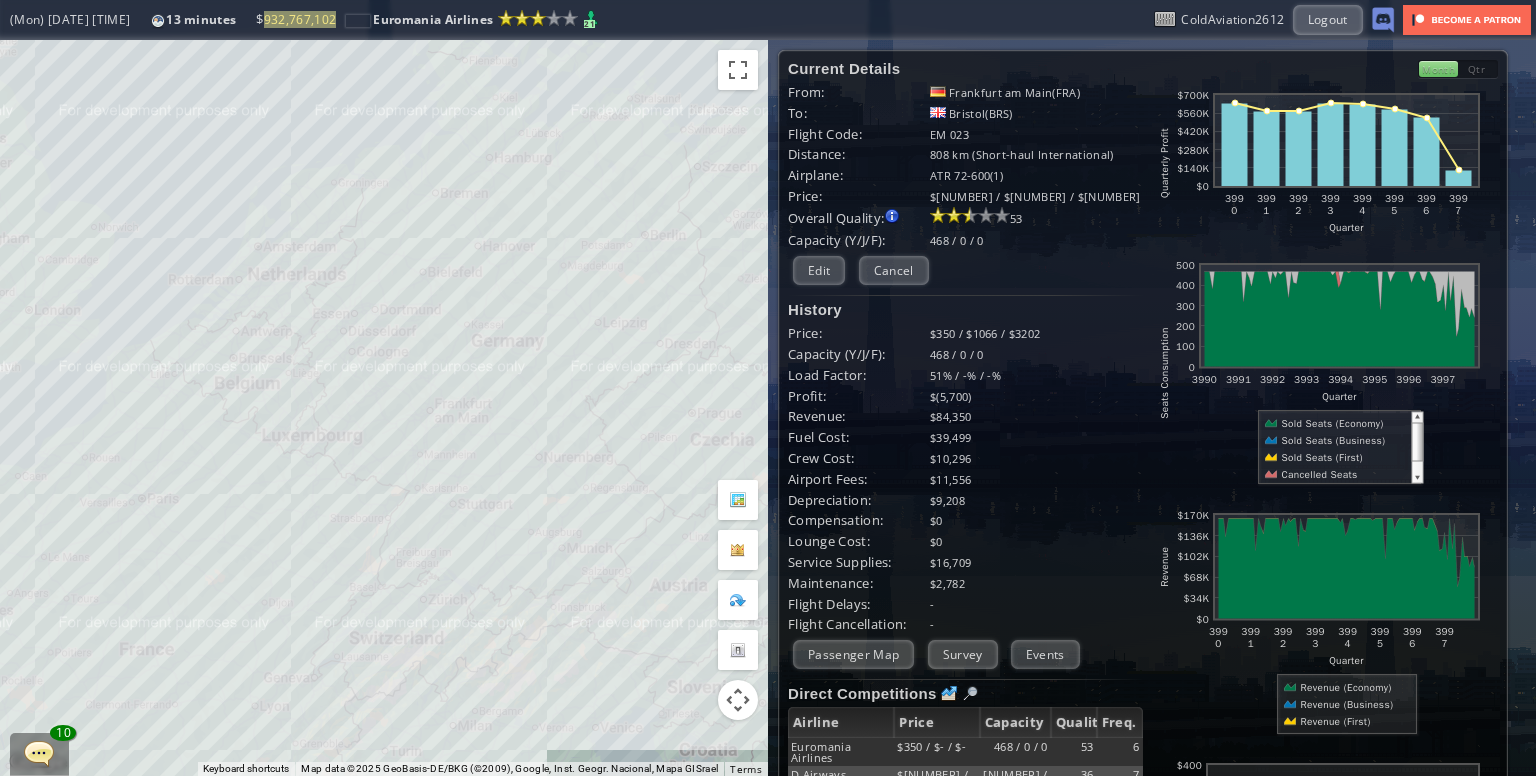 click on "To navigate, press the arrow keys." at bounding box center [384, 408] 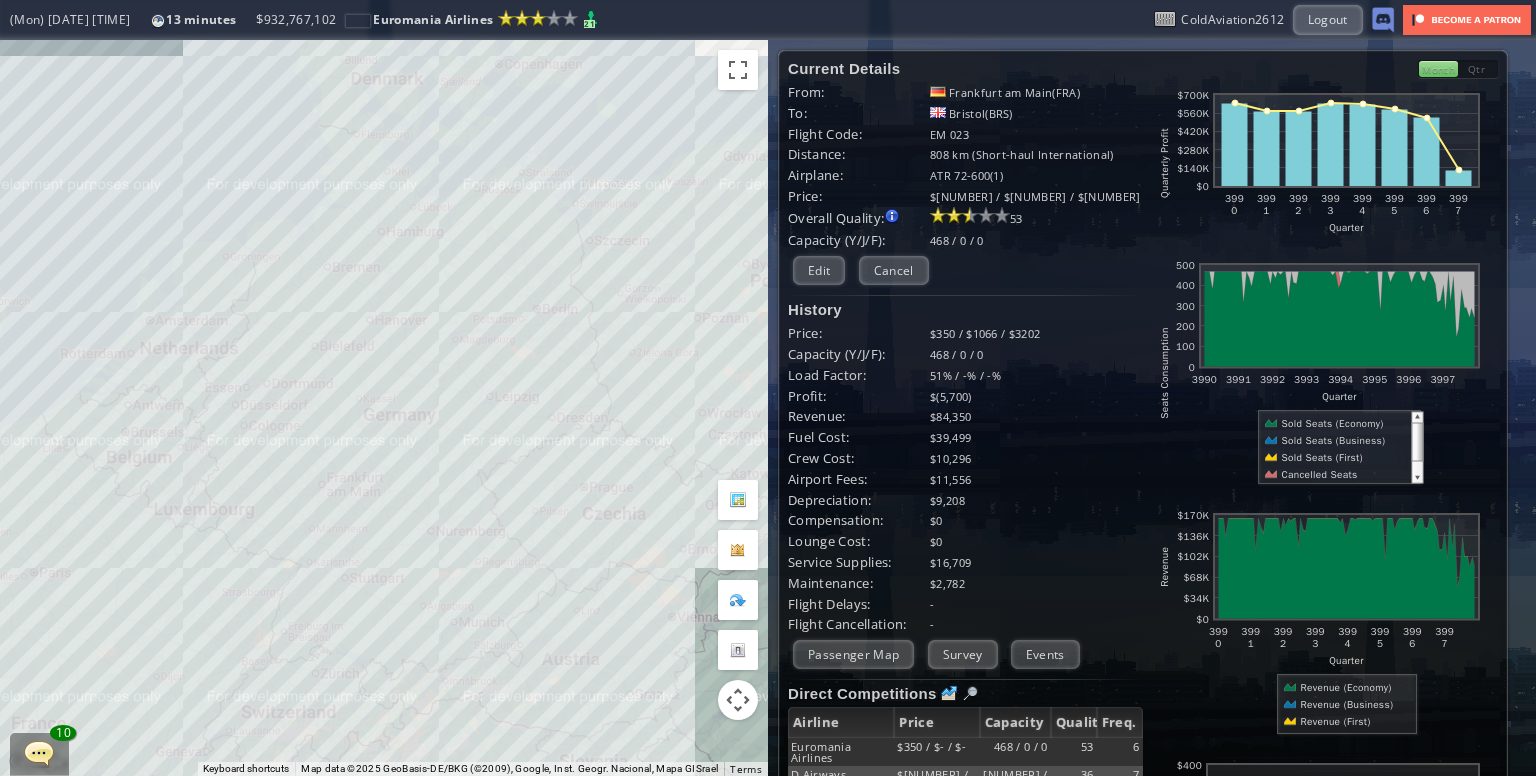 drag, startPoint x: 583, startPoint y: 297, endPoint x: 567, endPoint y: 293, distance: 16.492422 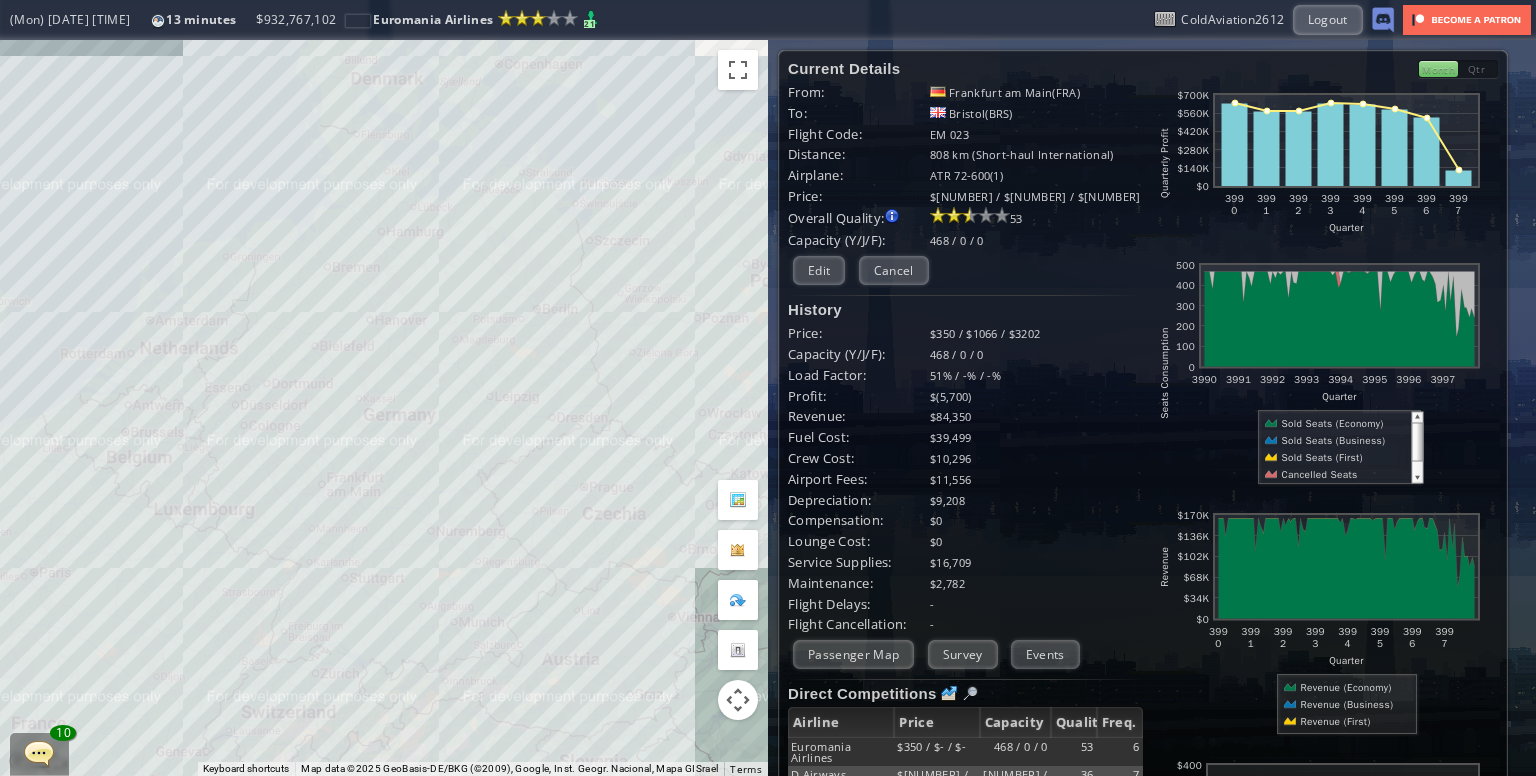 click on "To navigate, press the arrow keys." at bounding box center [384, 408] 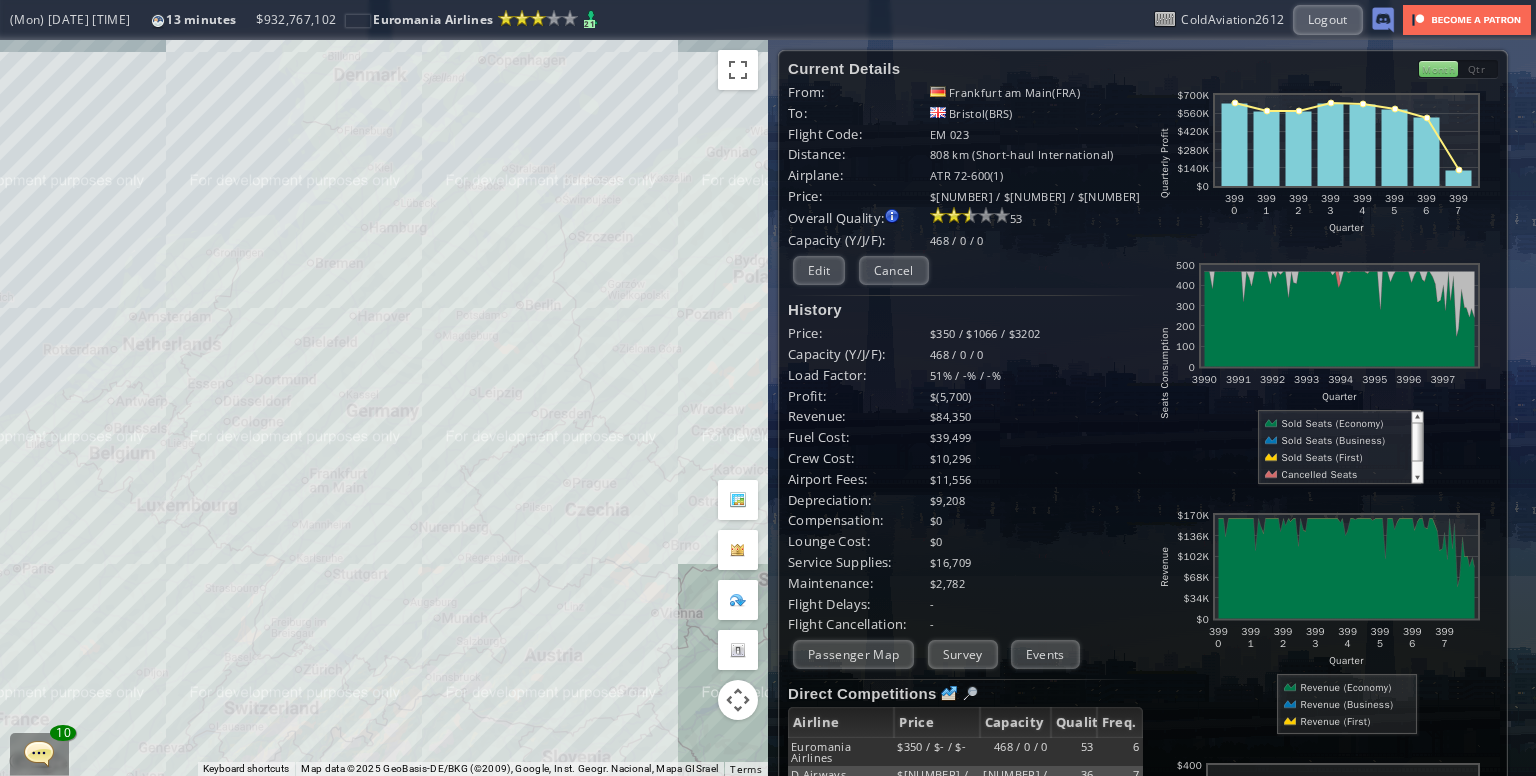click on "To navigate, press the arrow keys." at bounding box center [384, 408] 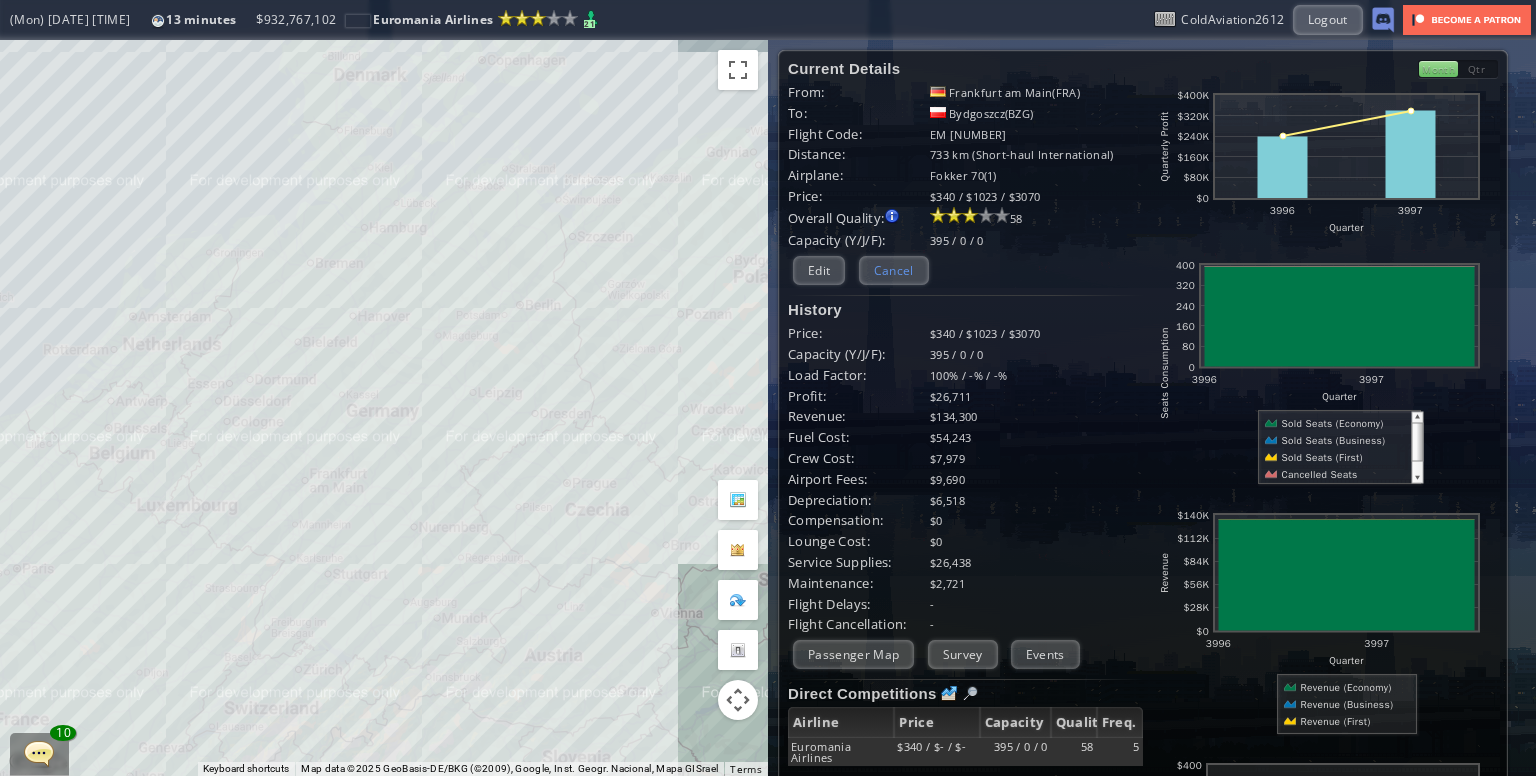 click on "Cancel" at bounding box center [894, 270] 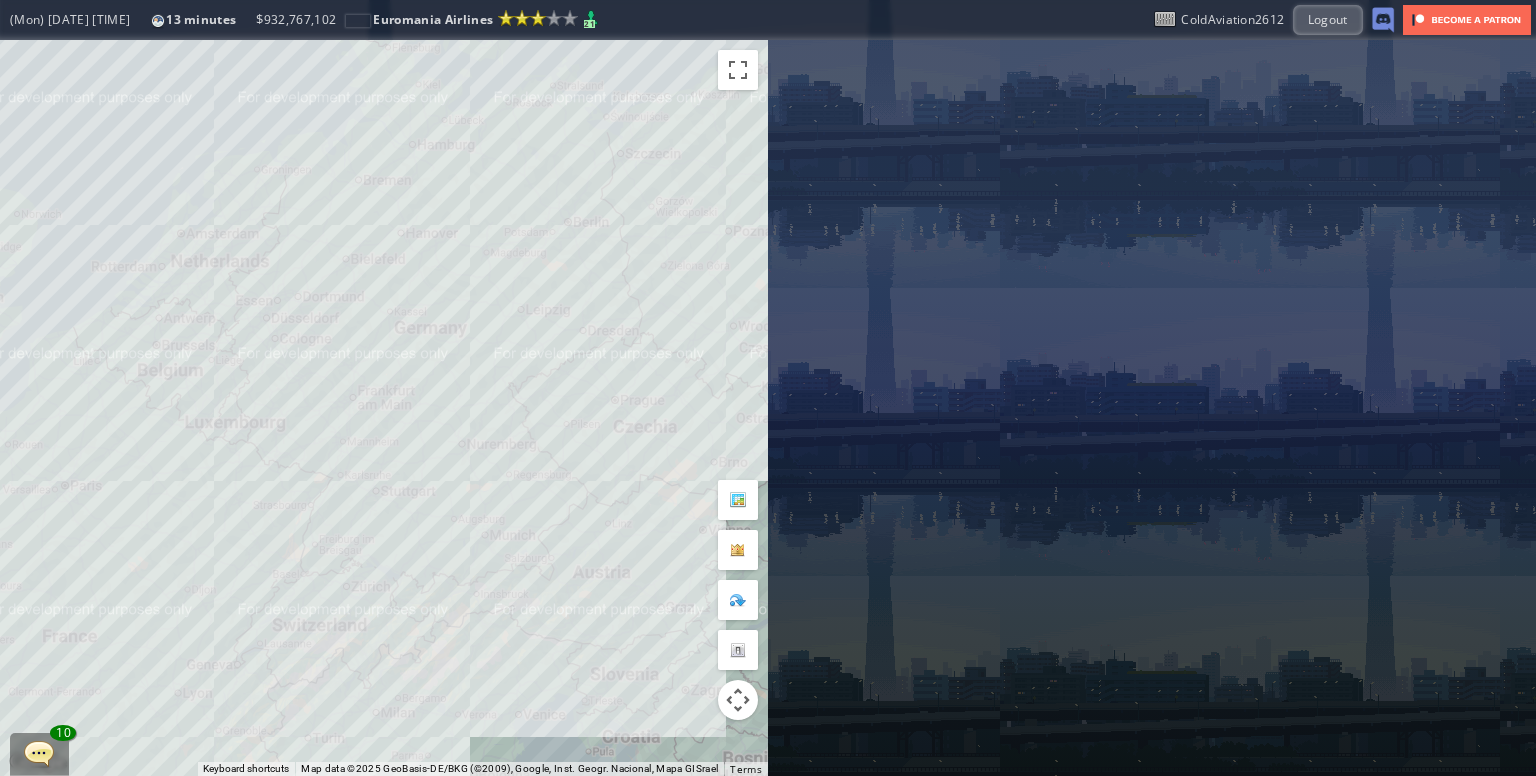 drag, startPoint x: 526, startPoint y: 191, endPoint x: 632, endPoint y: 319, distance: 166.19266 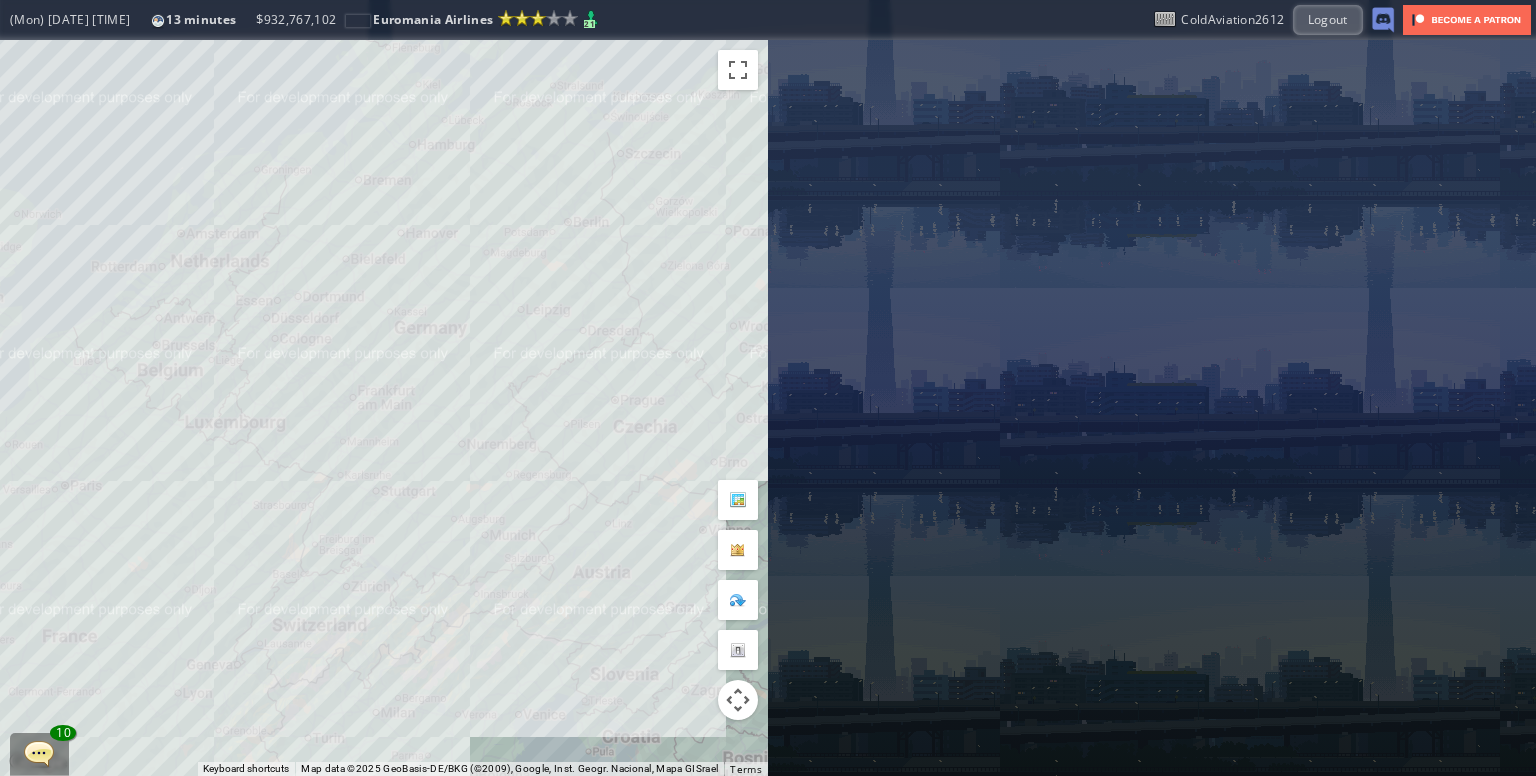 click on "To navigate, press the arrow keys." at bounding box center (384, 408) 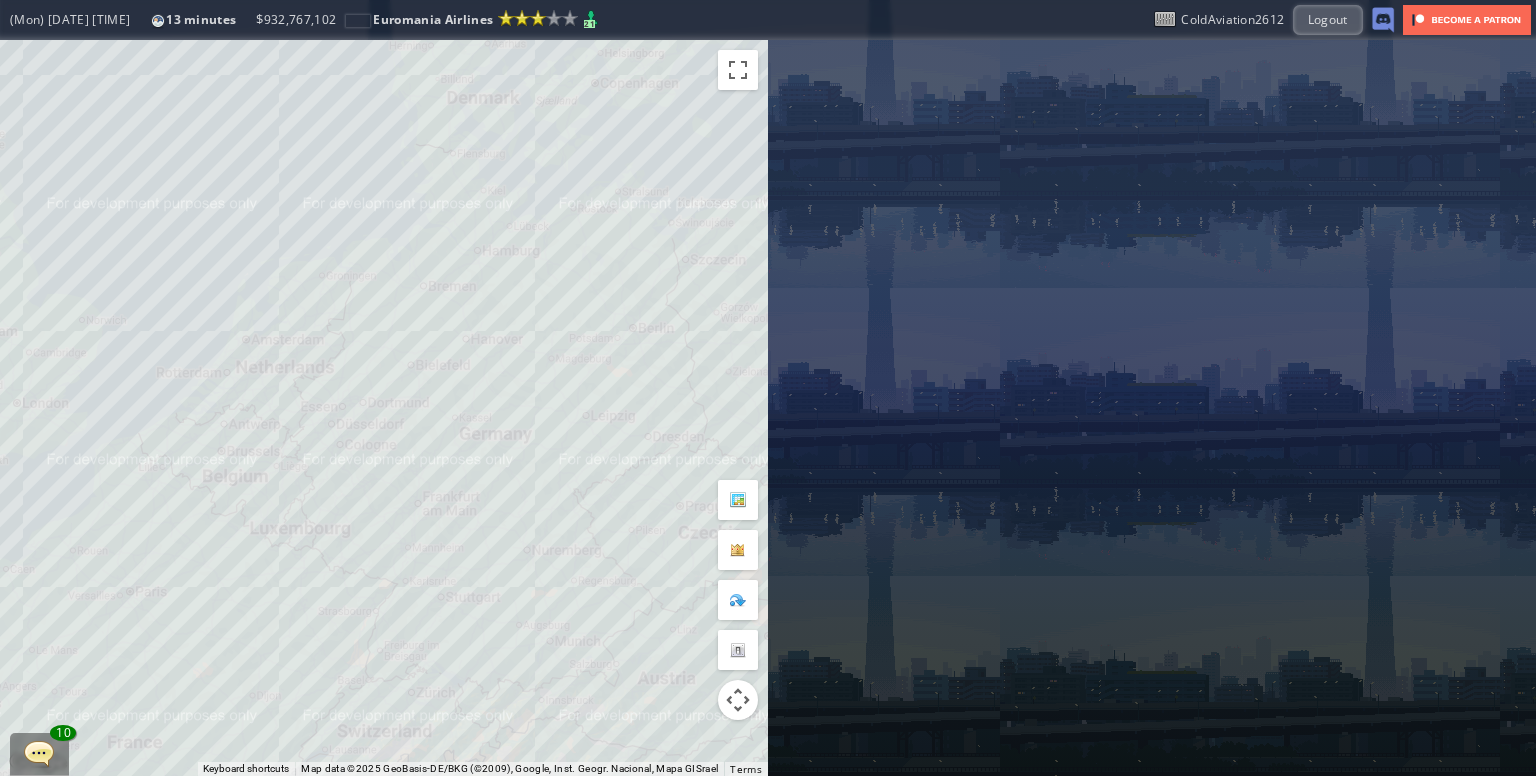 click on "To navigate, press the arrow keys." at bounding box center (384, 408) 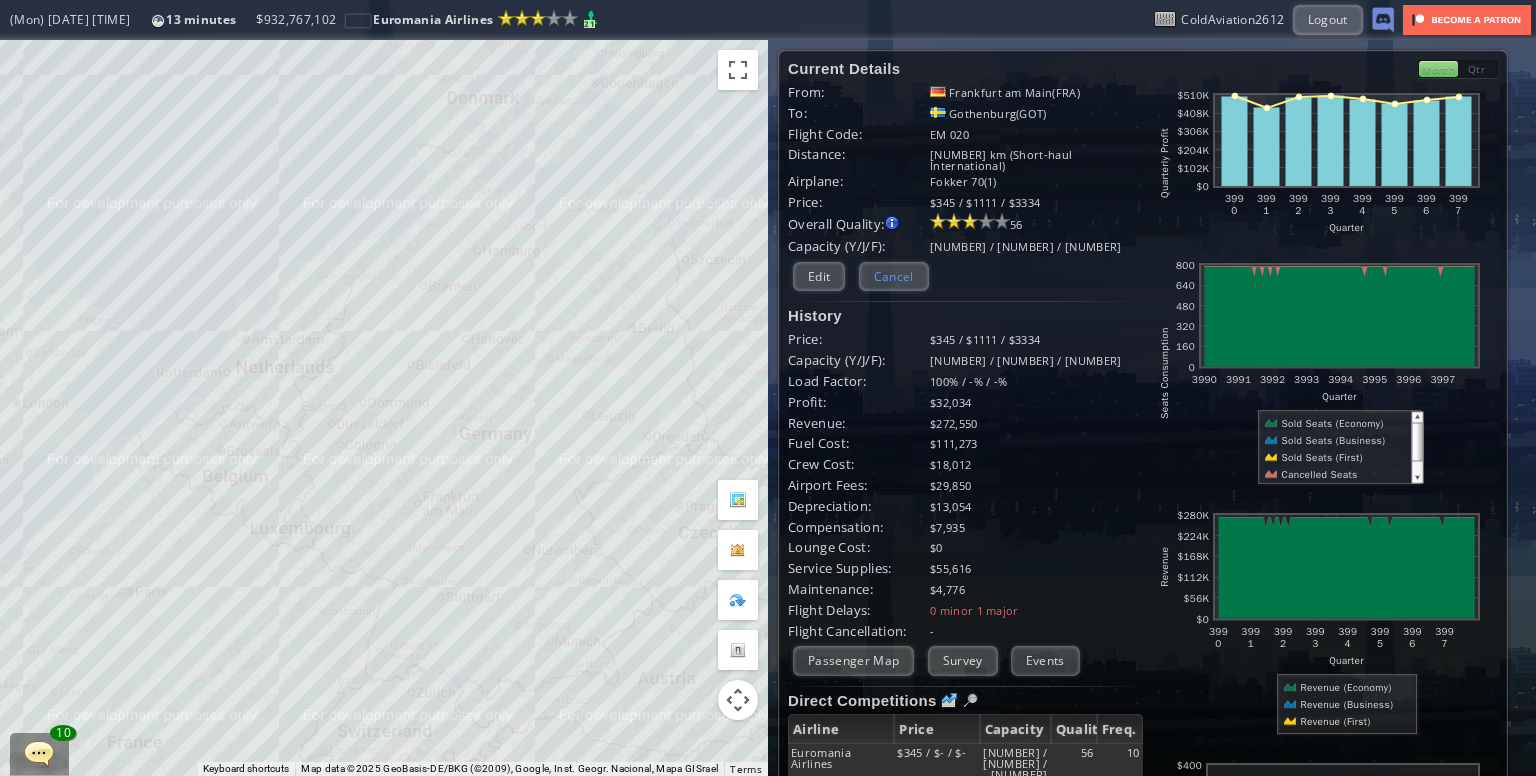 click on "Cancel" at bounding box center [894, 276] 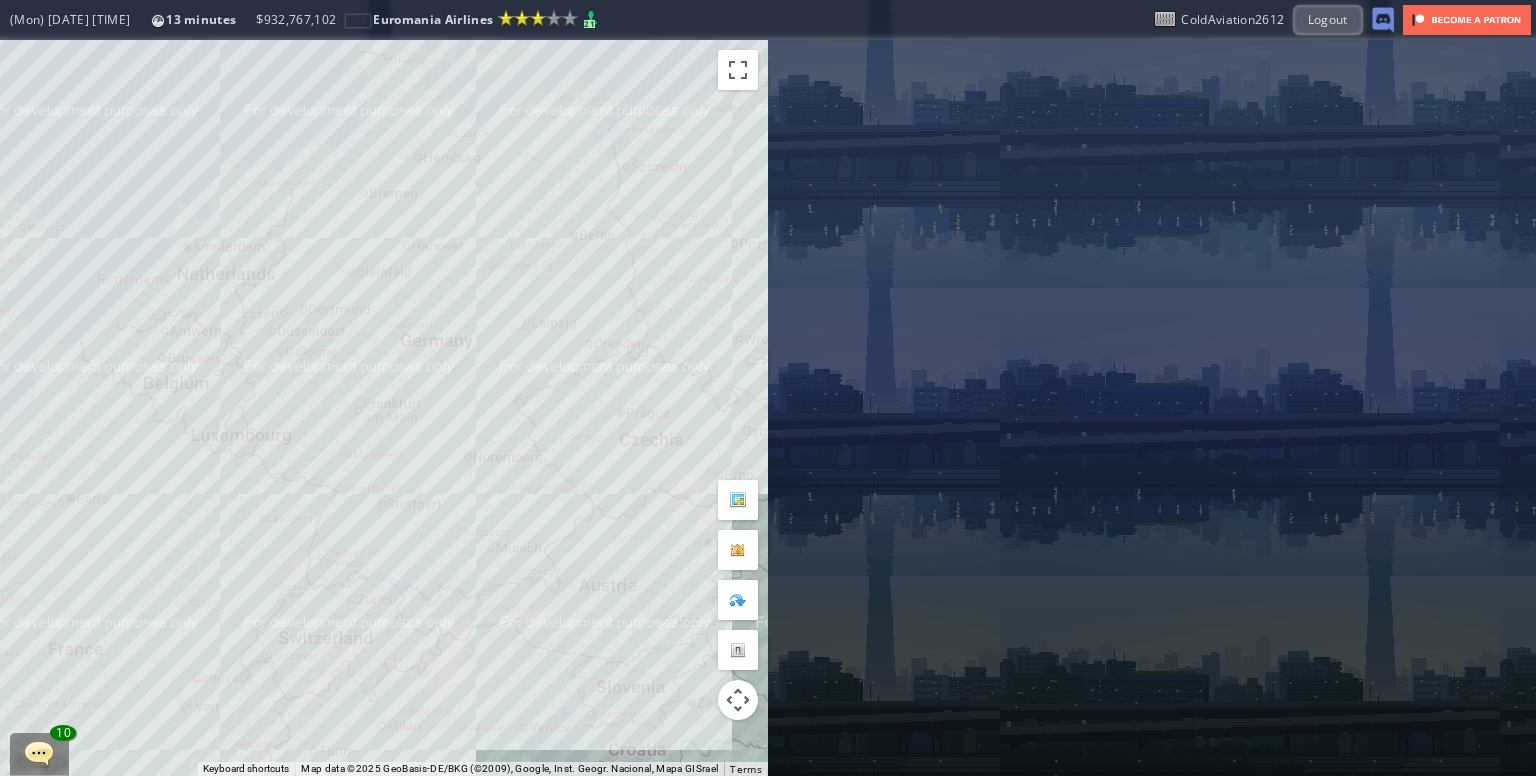 drag, startPoint x: 642, startPoint y: 324, endPoint x: 629, endPoint y: 261, distance: 64.327286 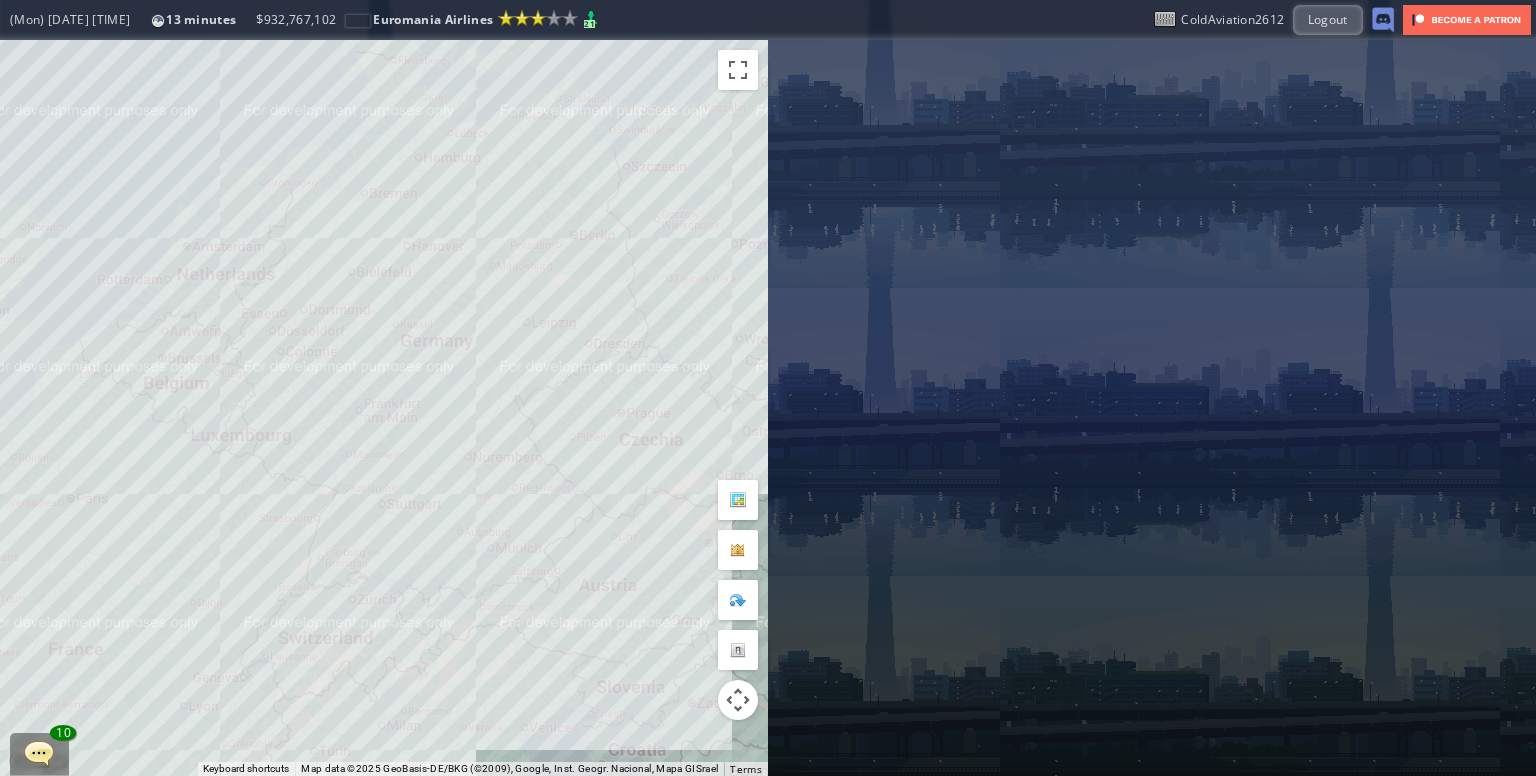 click on "To navigate, press the arrow keys." at bounding box center (384, 408) 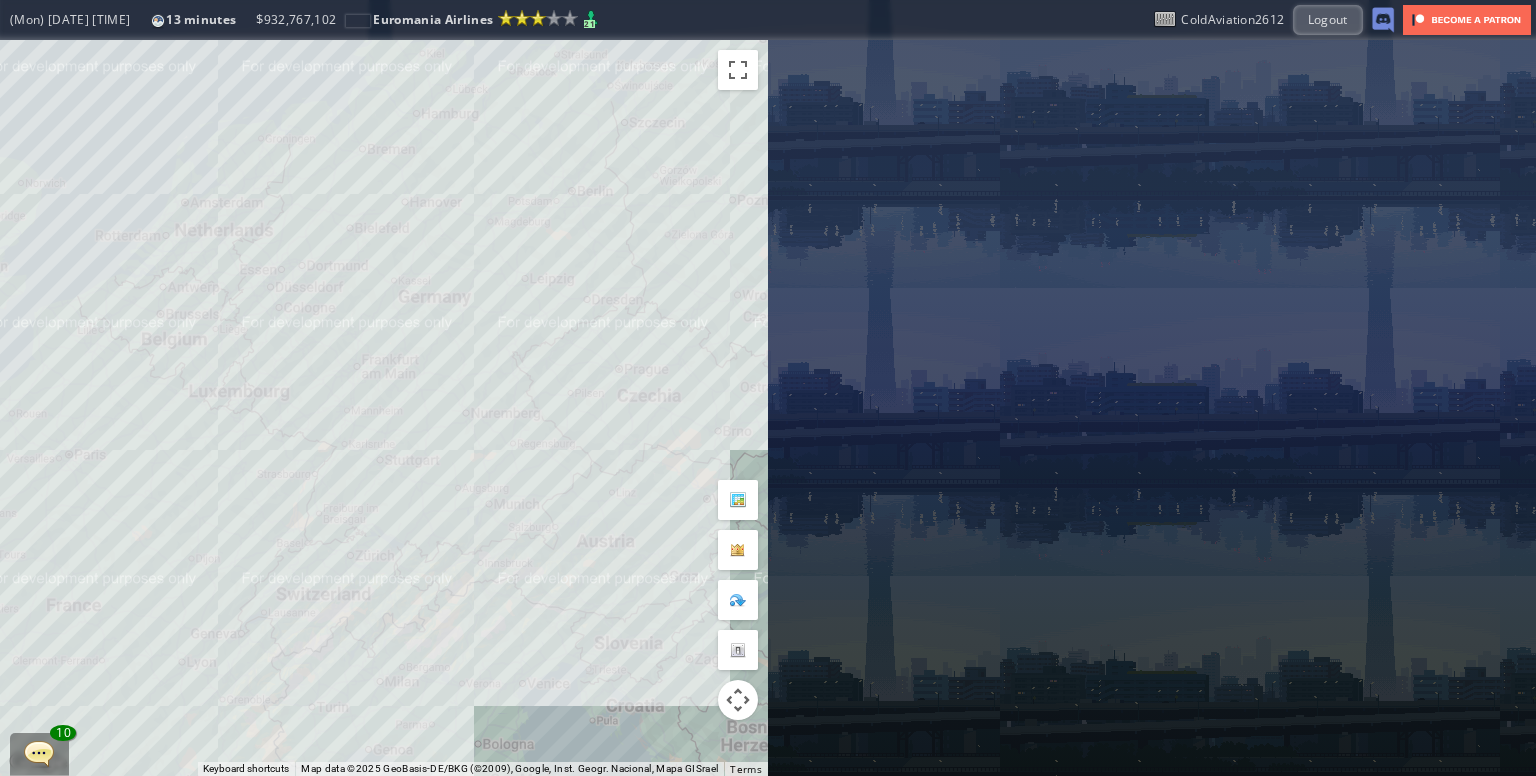 click on "To navigate, press the arrow keys." at bounding box center (384, 408) 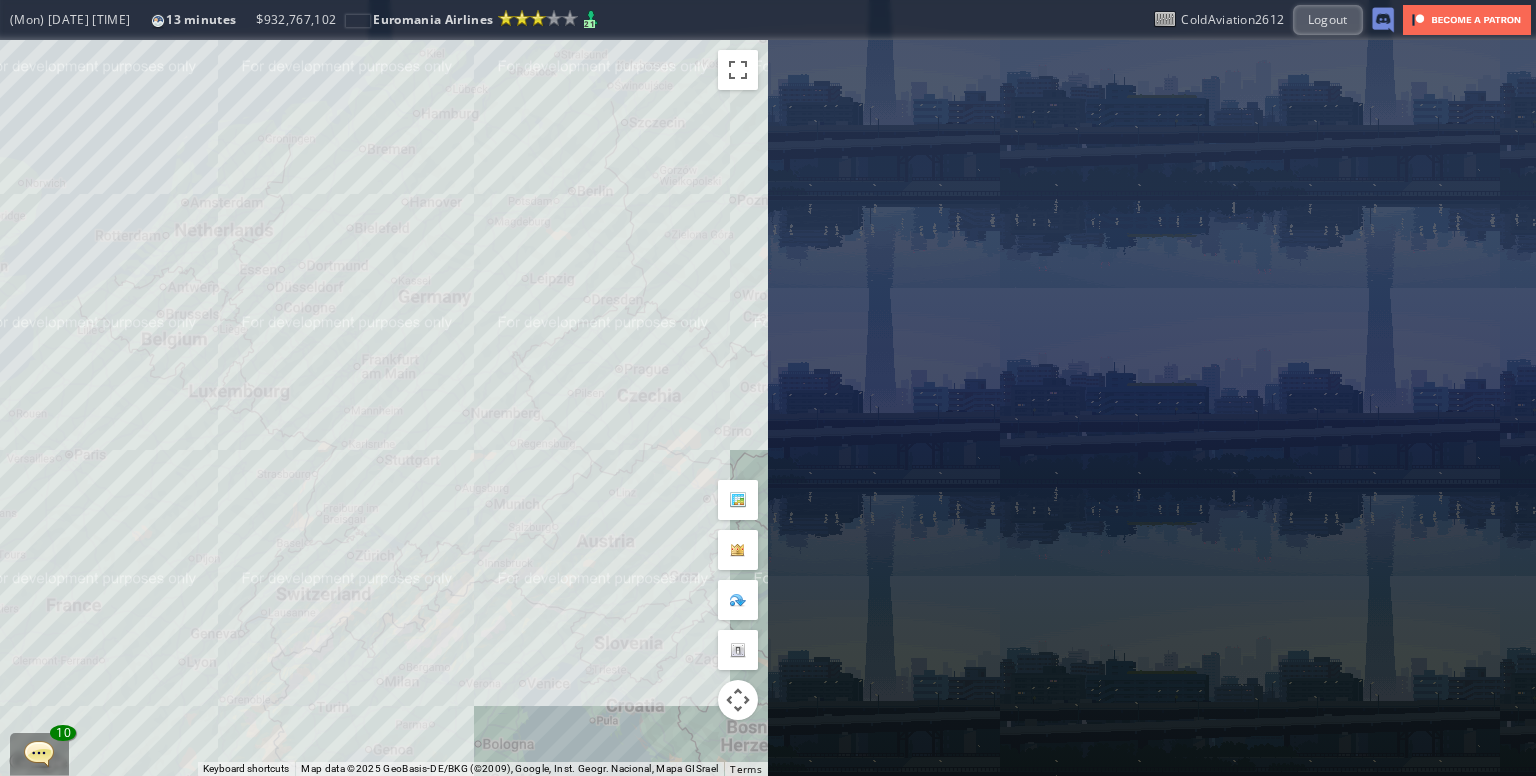 click on "To navigate, press the arrow keys." at bounding box center [384, 408] 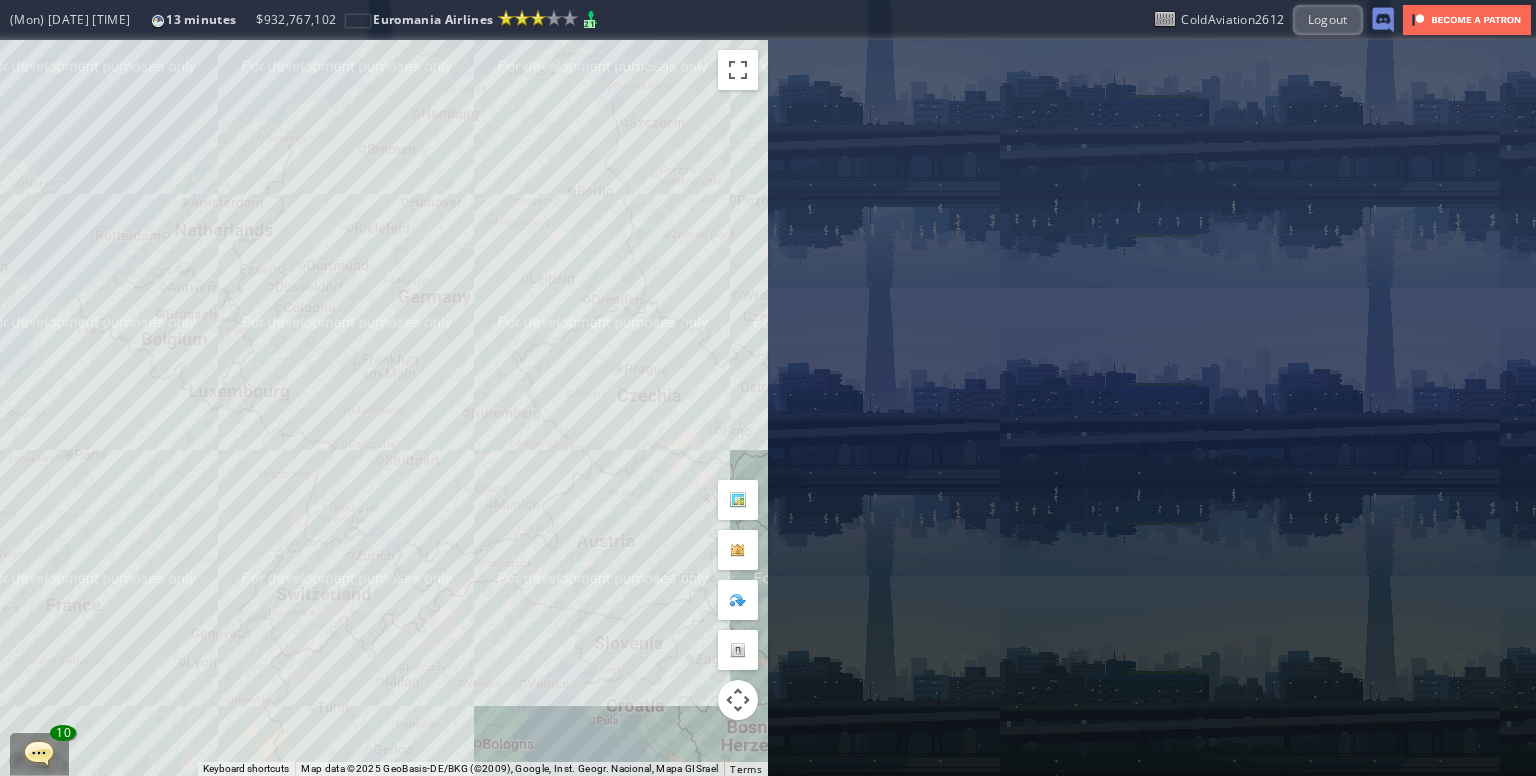 click on "To navigate, press the arrow keys." at bounding box center [384, 408] 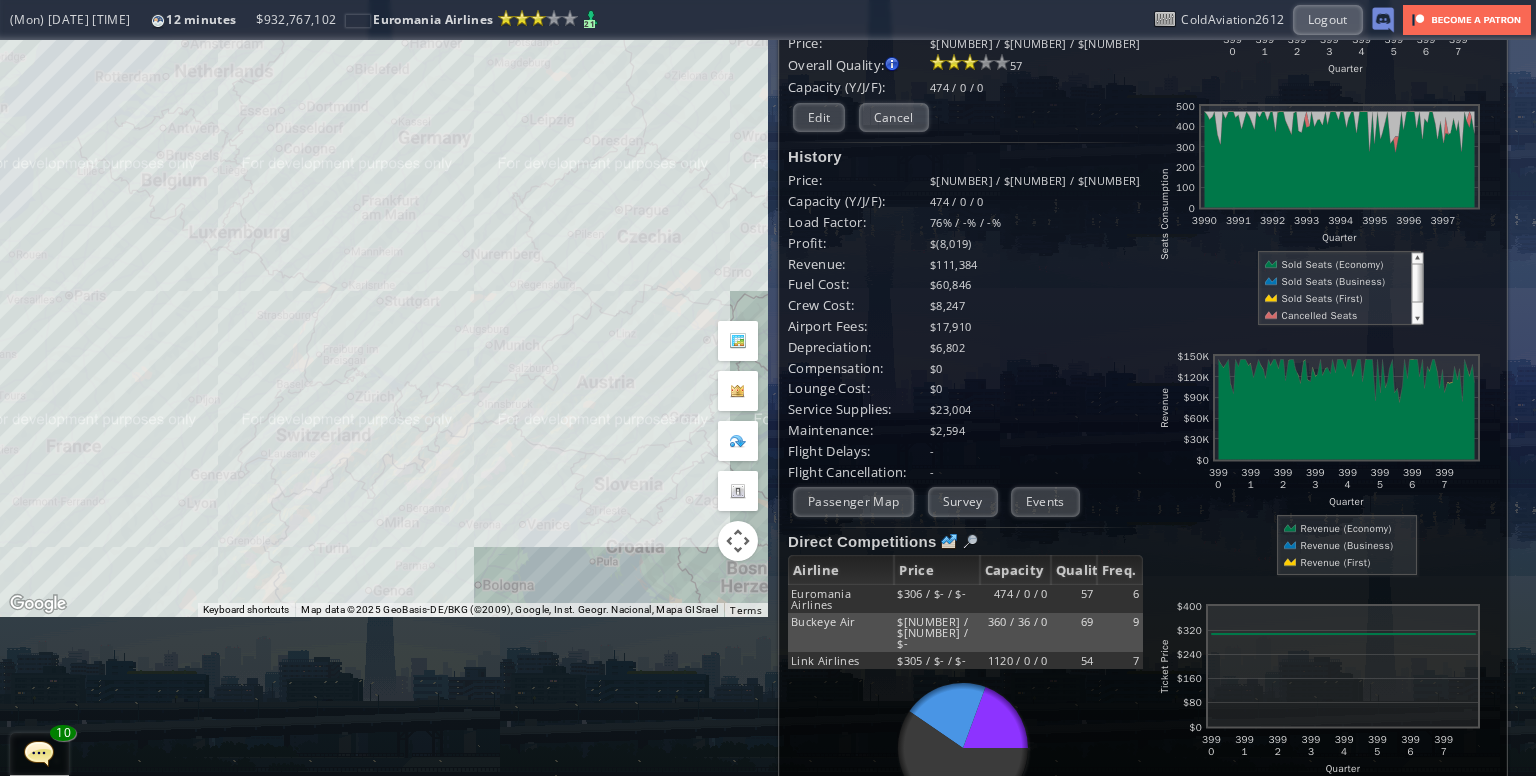 scroll, scrollTop: 0, scrollLeft: 0, axis: both 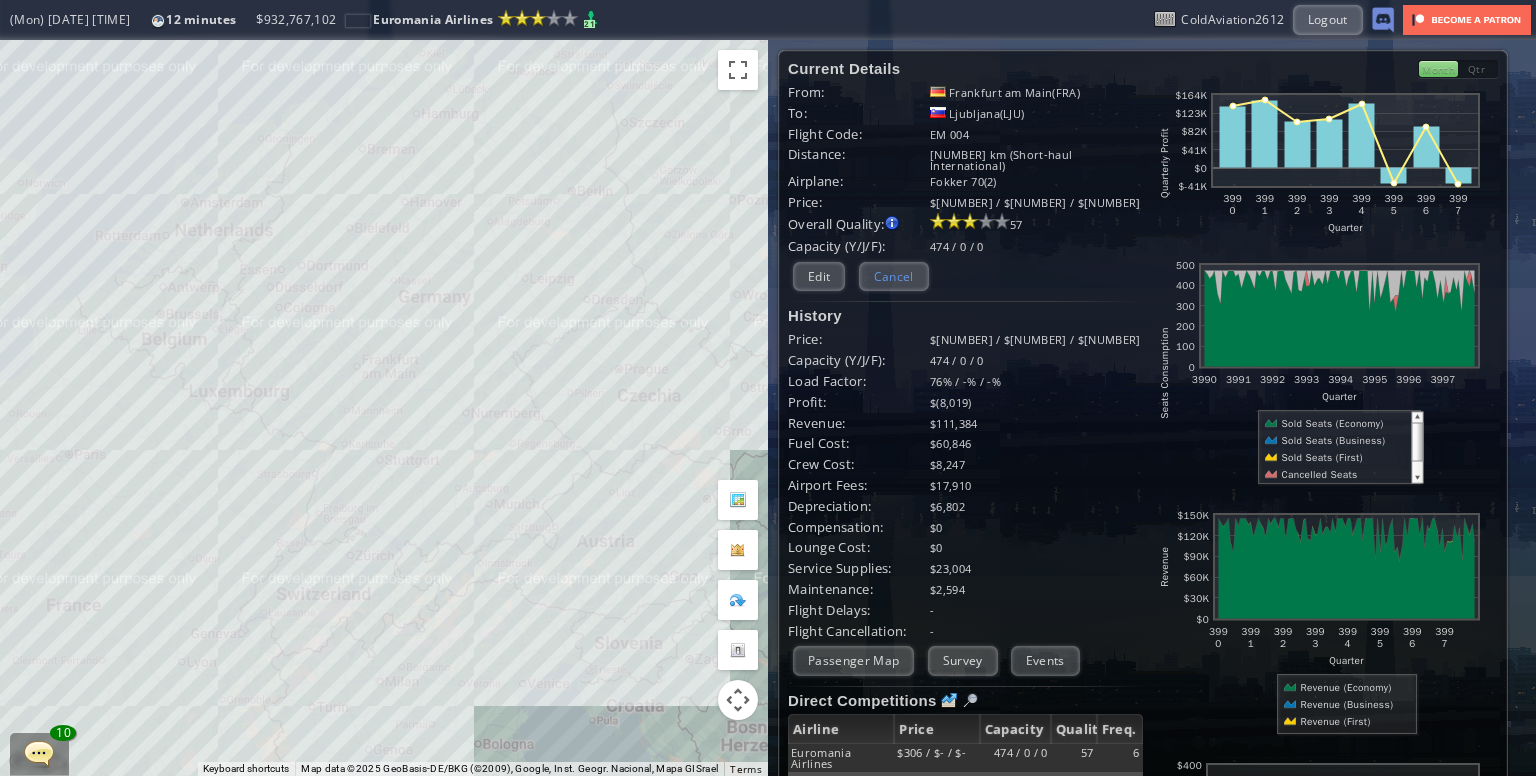 click on "Cancel" at bounding box center [894, 276] 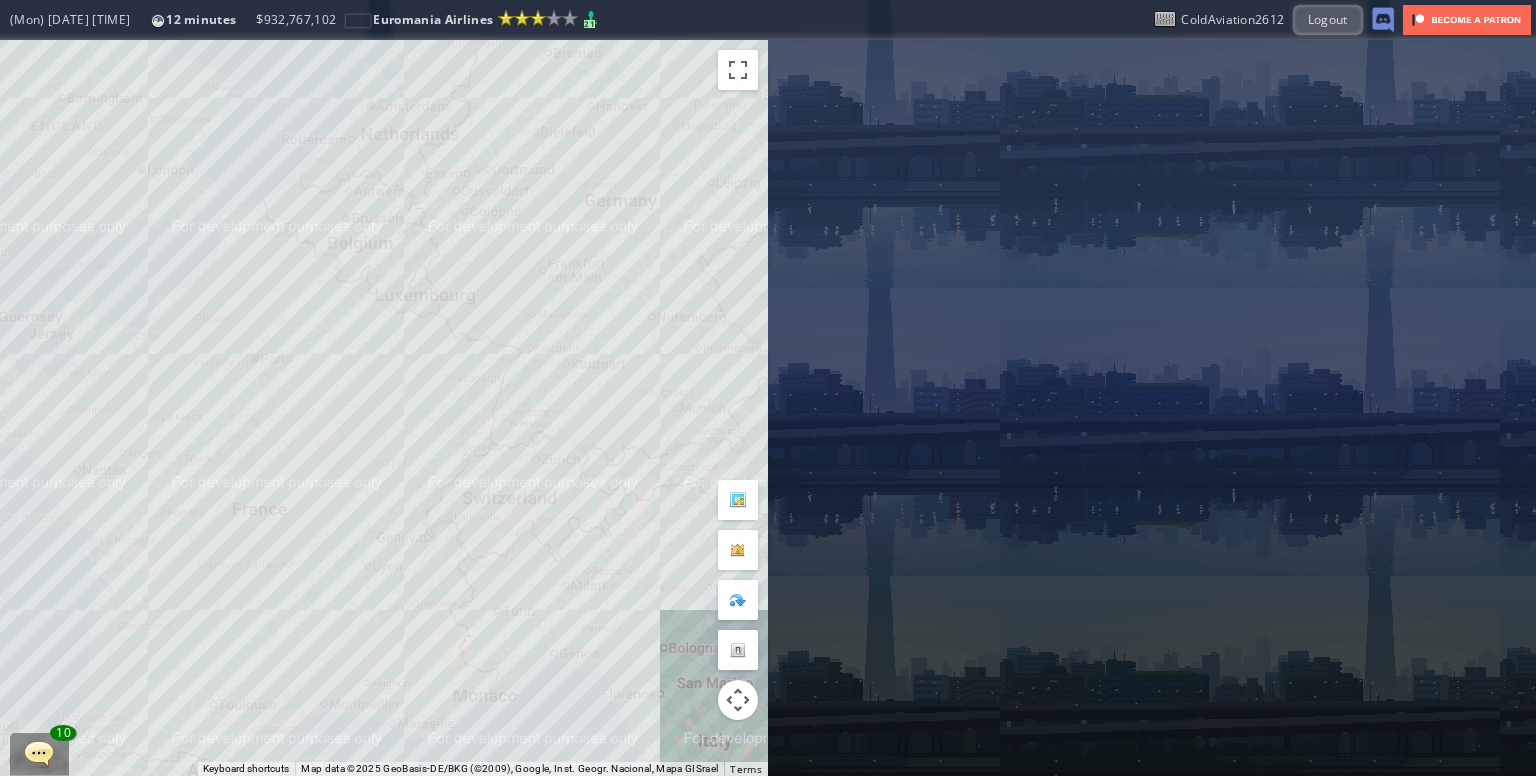 drag, startPoint x: 609, startPoint y: 334, endPoint x: 648, endPoint y: 305, distance: 48.60041 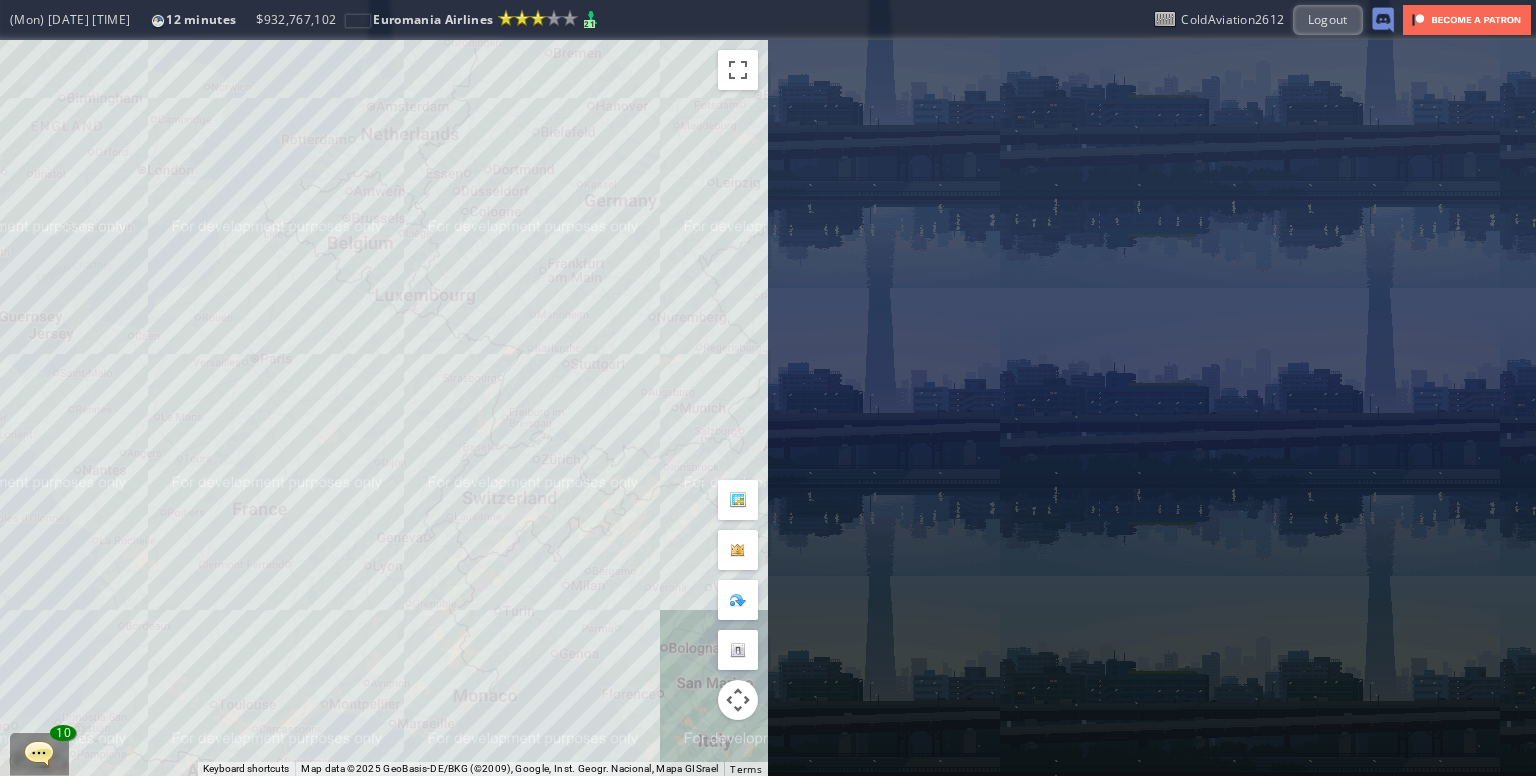 click on "To navigate, press the arrow keys." at bounding box center [384, 408] 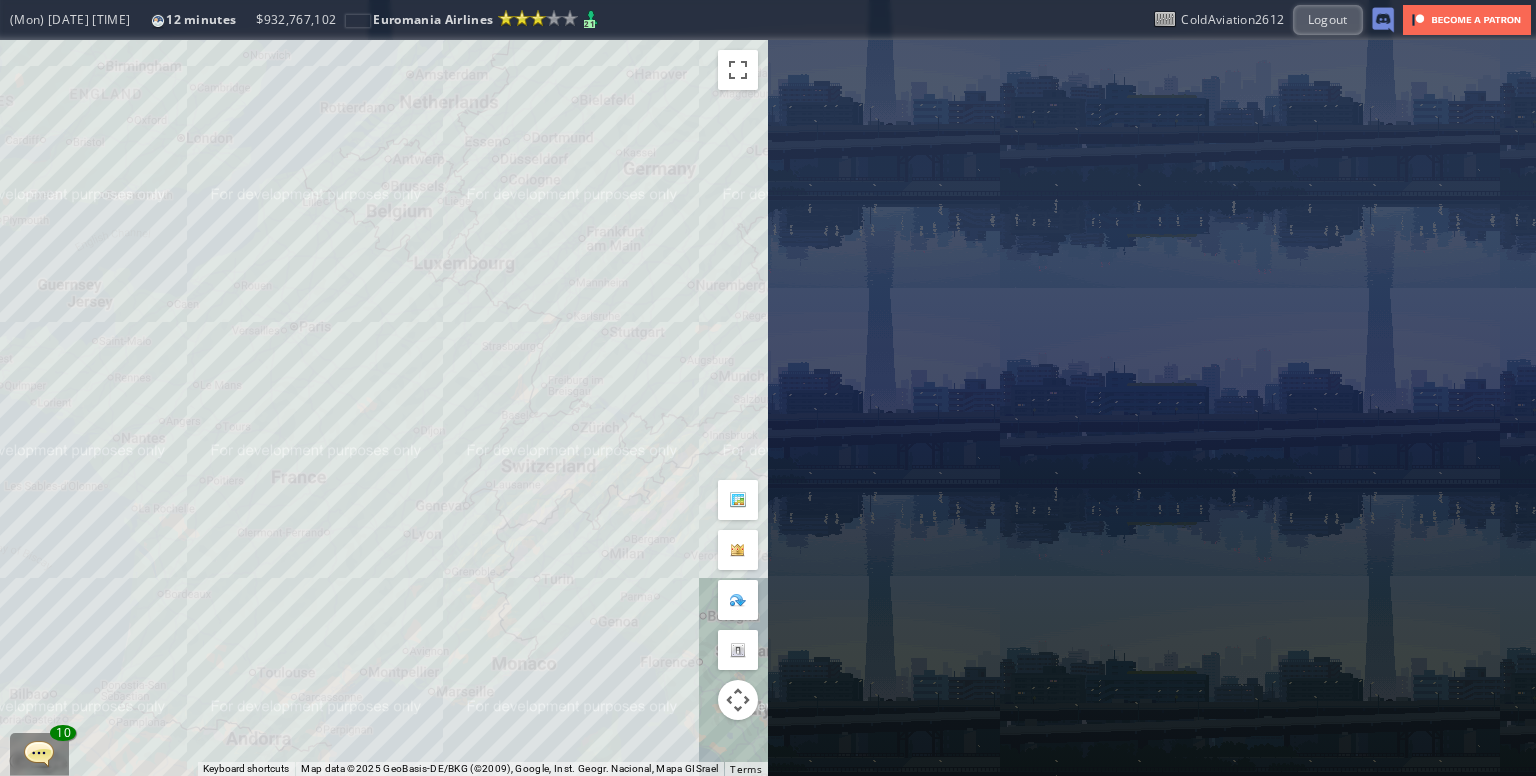 click on "To navigate, press the arrow keys." at bounding box center (384, 408) 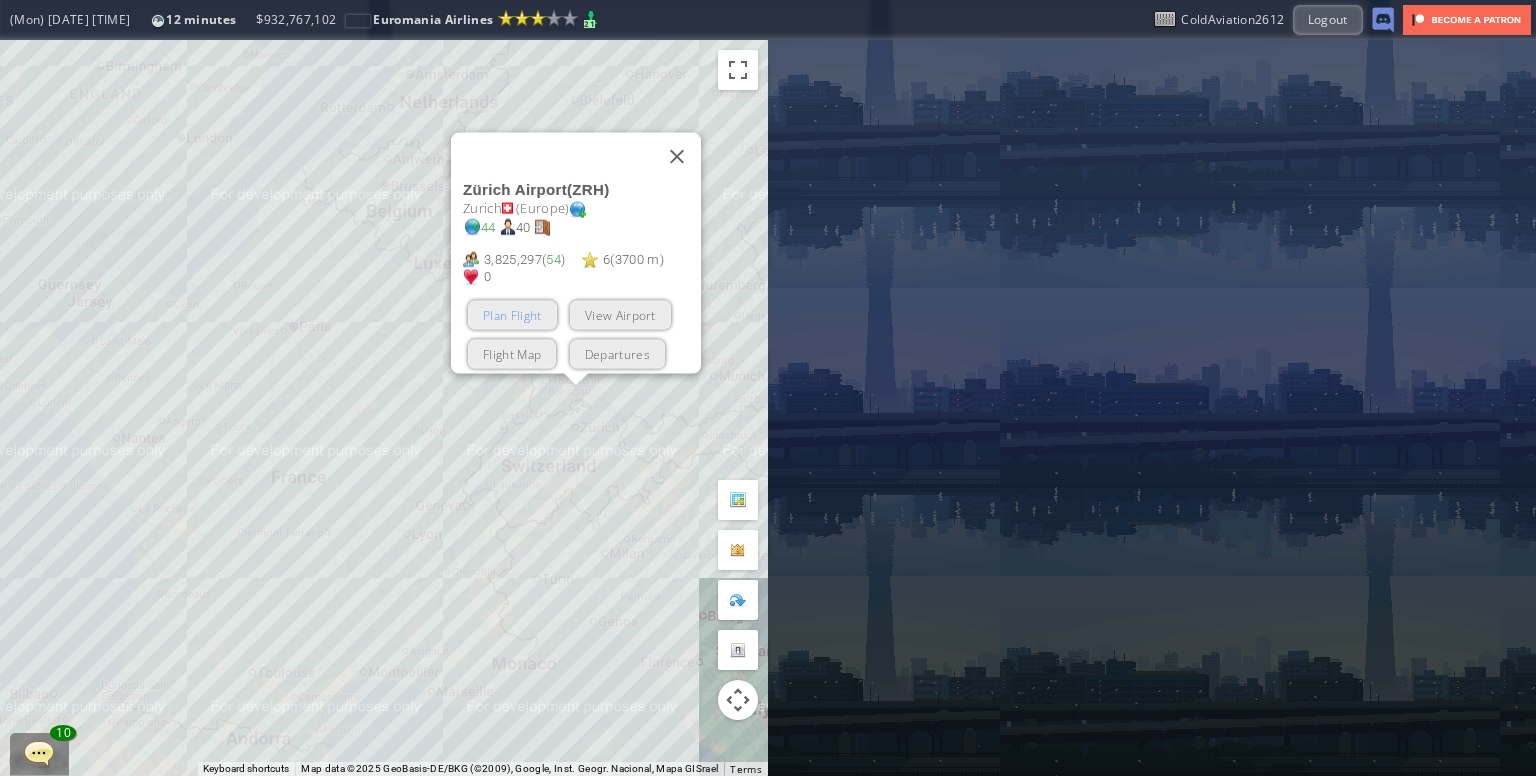 click on "Plan Flight" at bounding box center (512, 315) 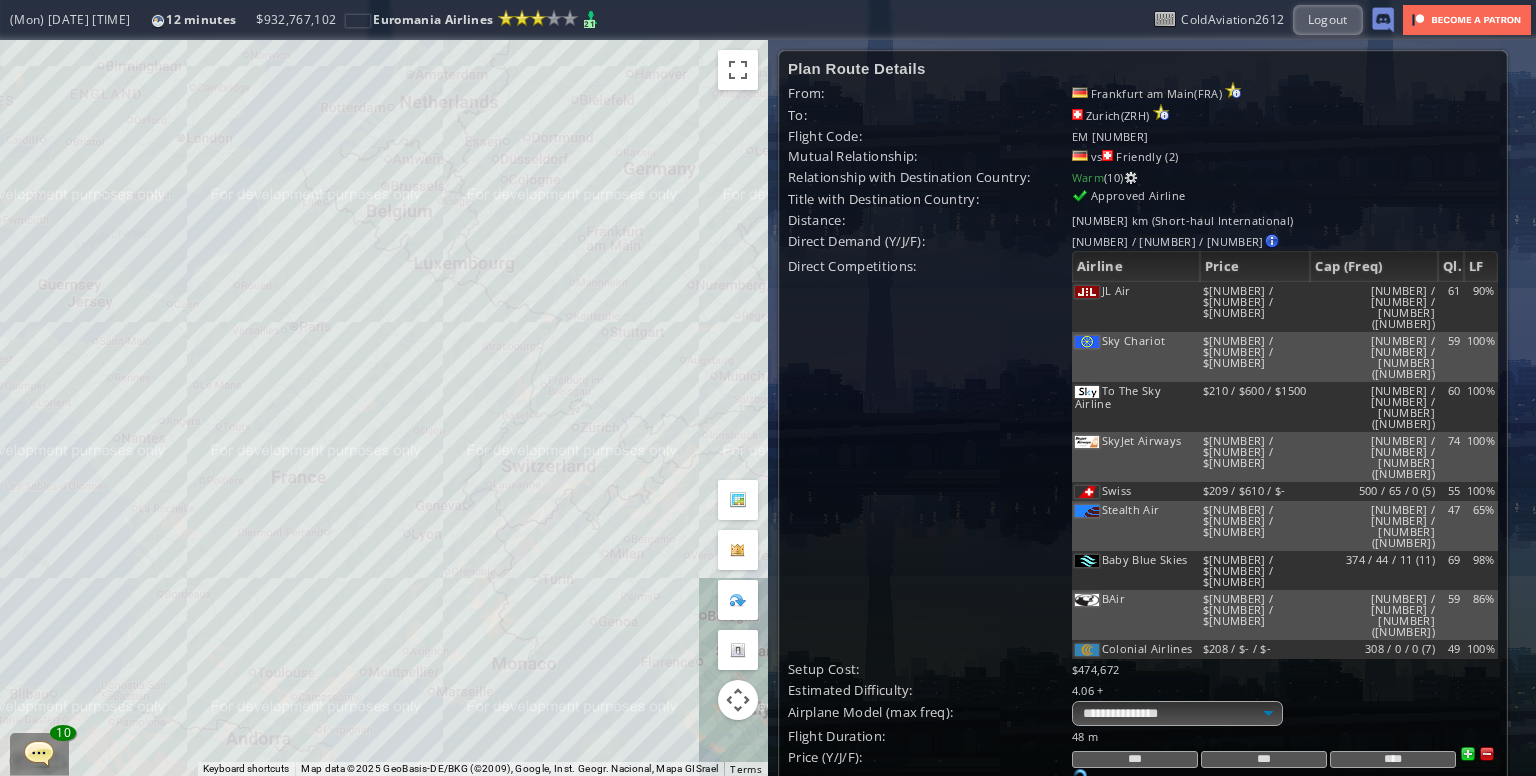 scroll, scrollTop: 100, scrollLeft: 0, axis: vertical 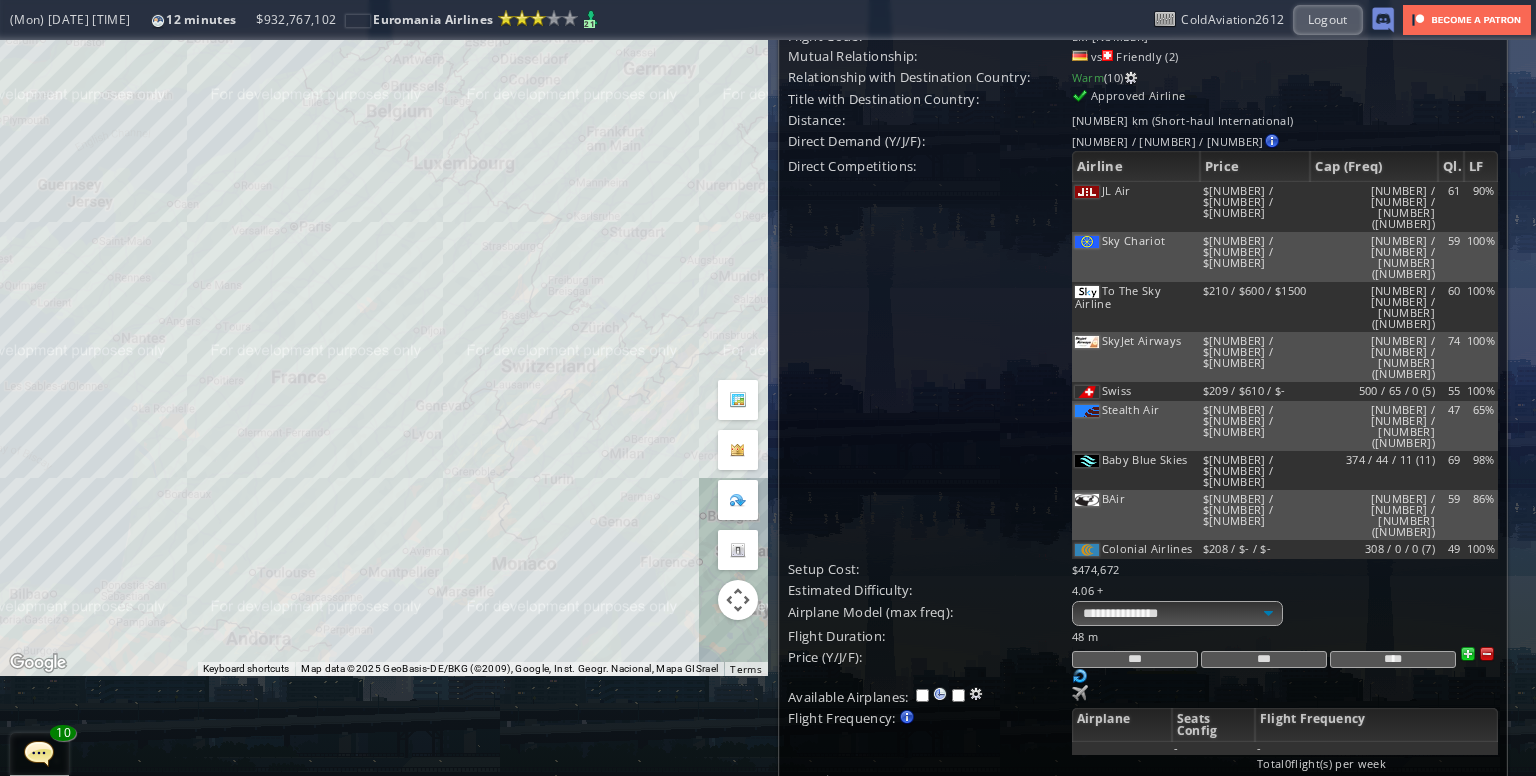 click on "***" at bounding box center [1135, 659] 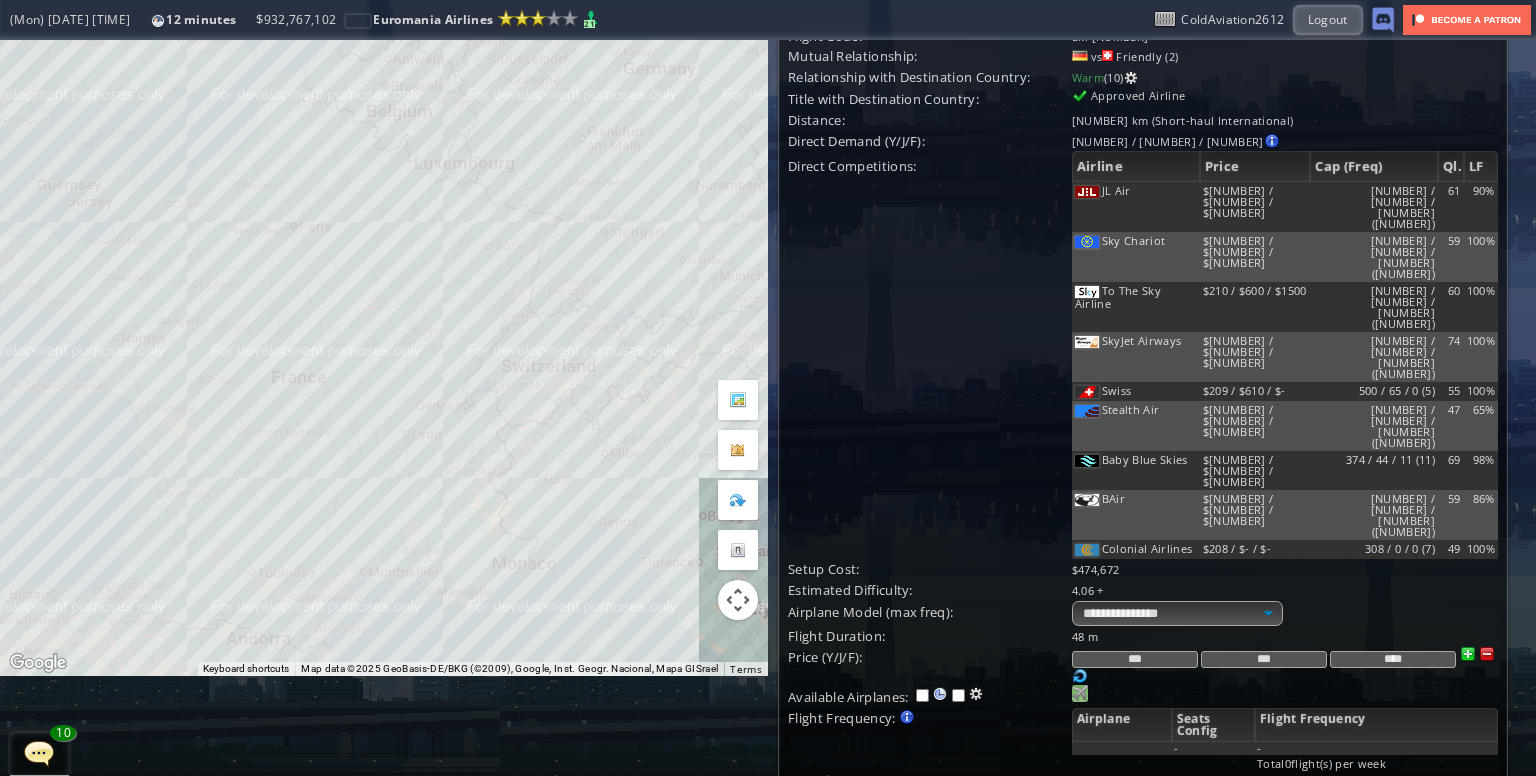 type on "***" 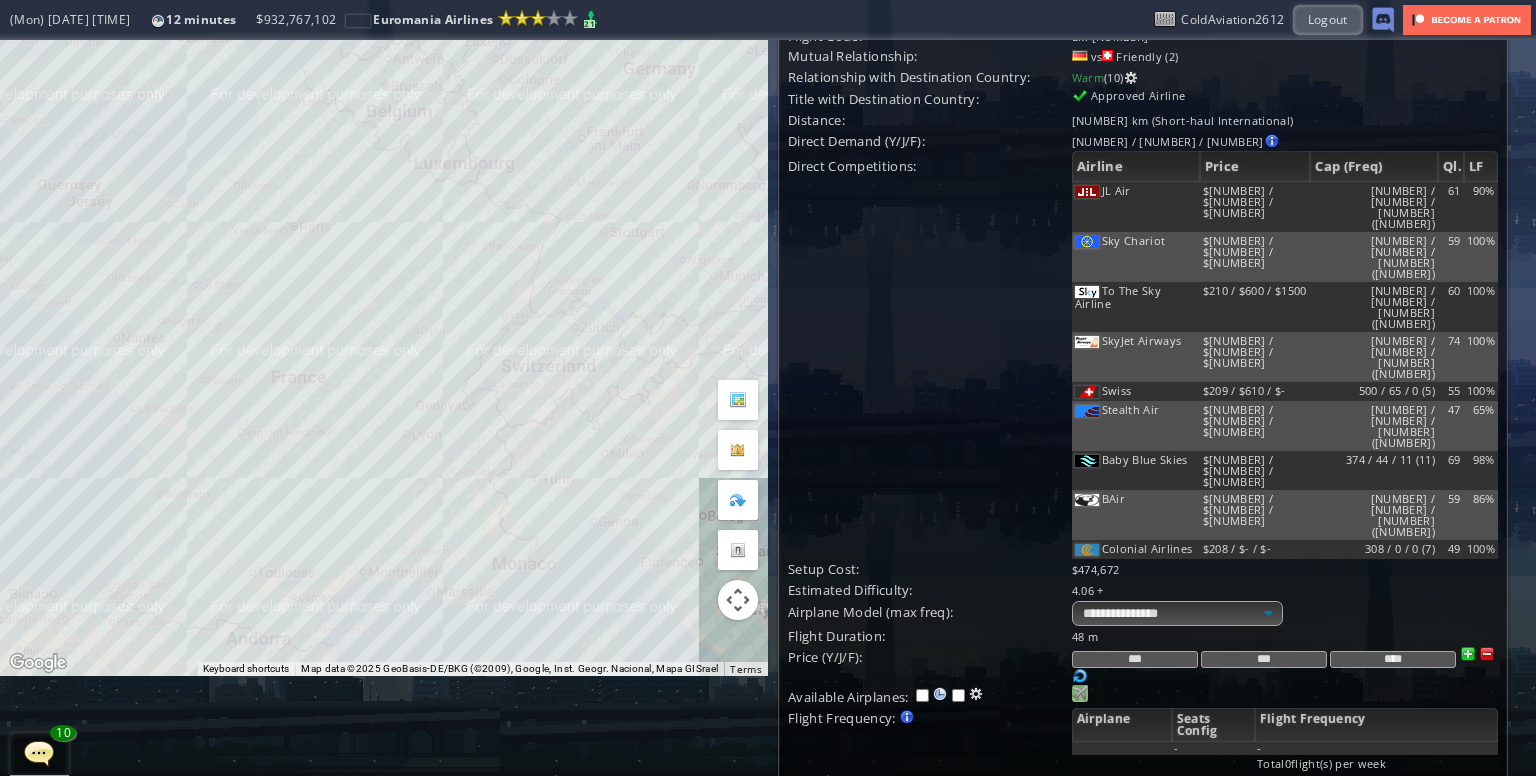 click at bounding box center (1080, 693) 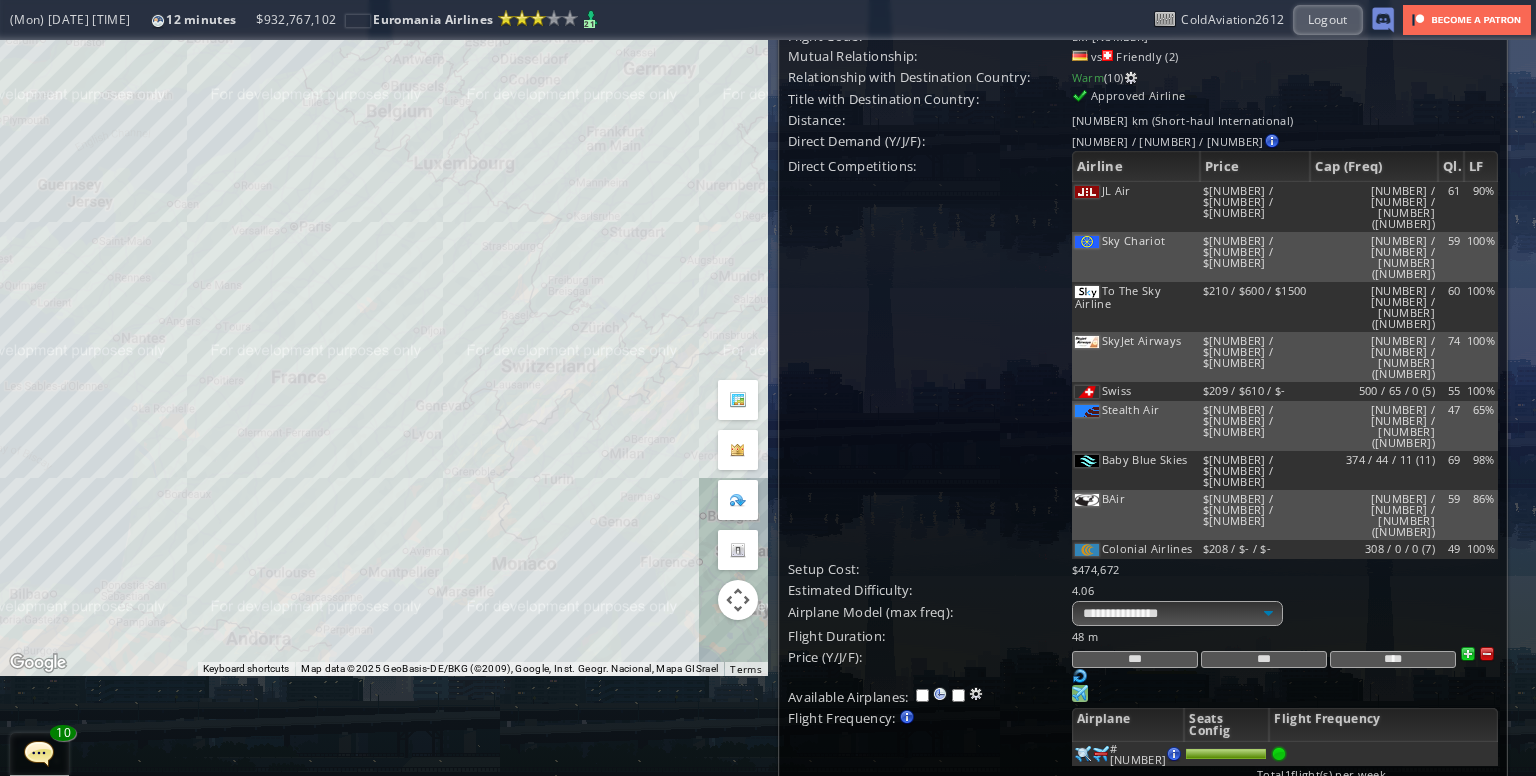 click at bounding box center [1080, 693] 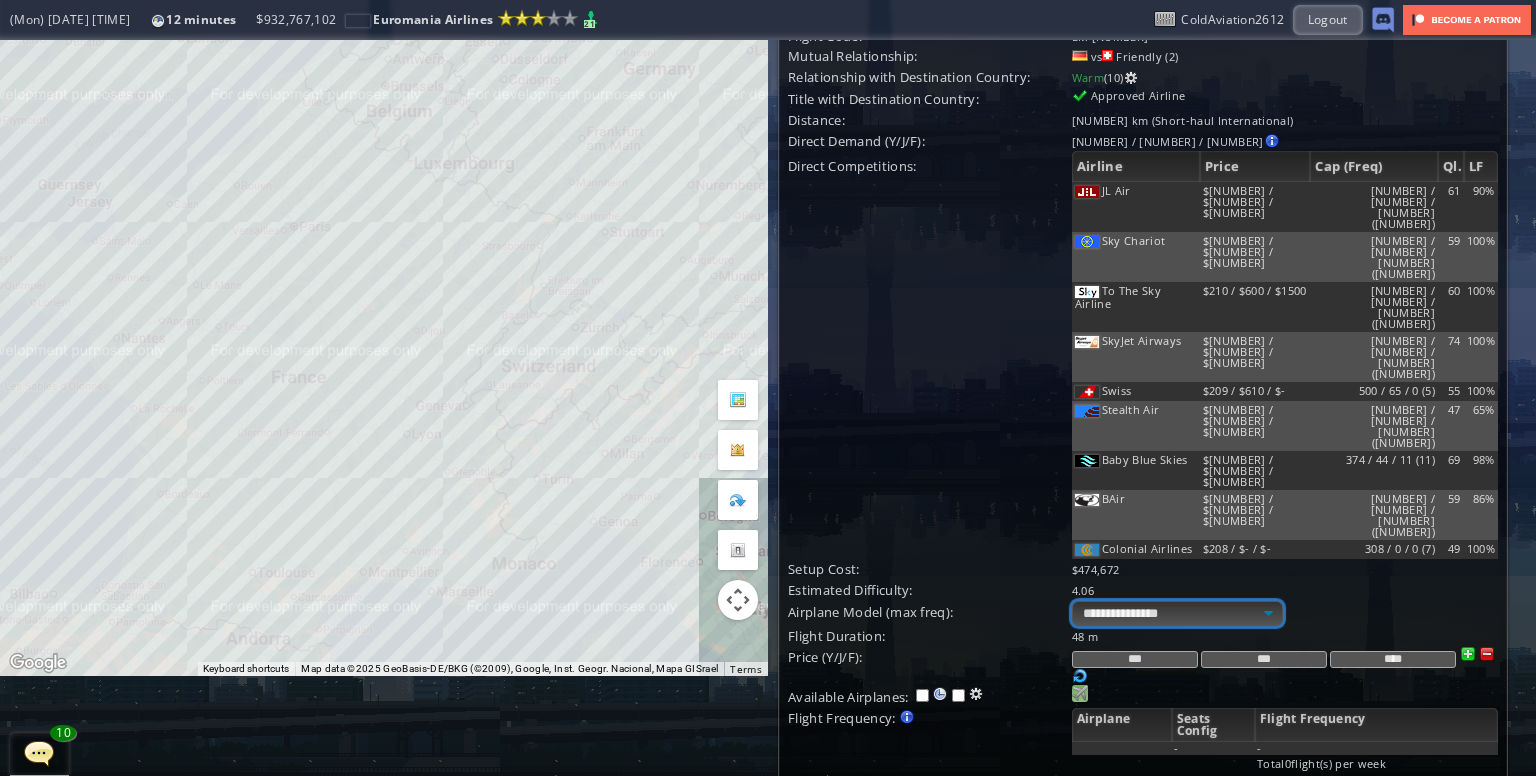 click on "**********" at bounding box center [1177, 613] 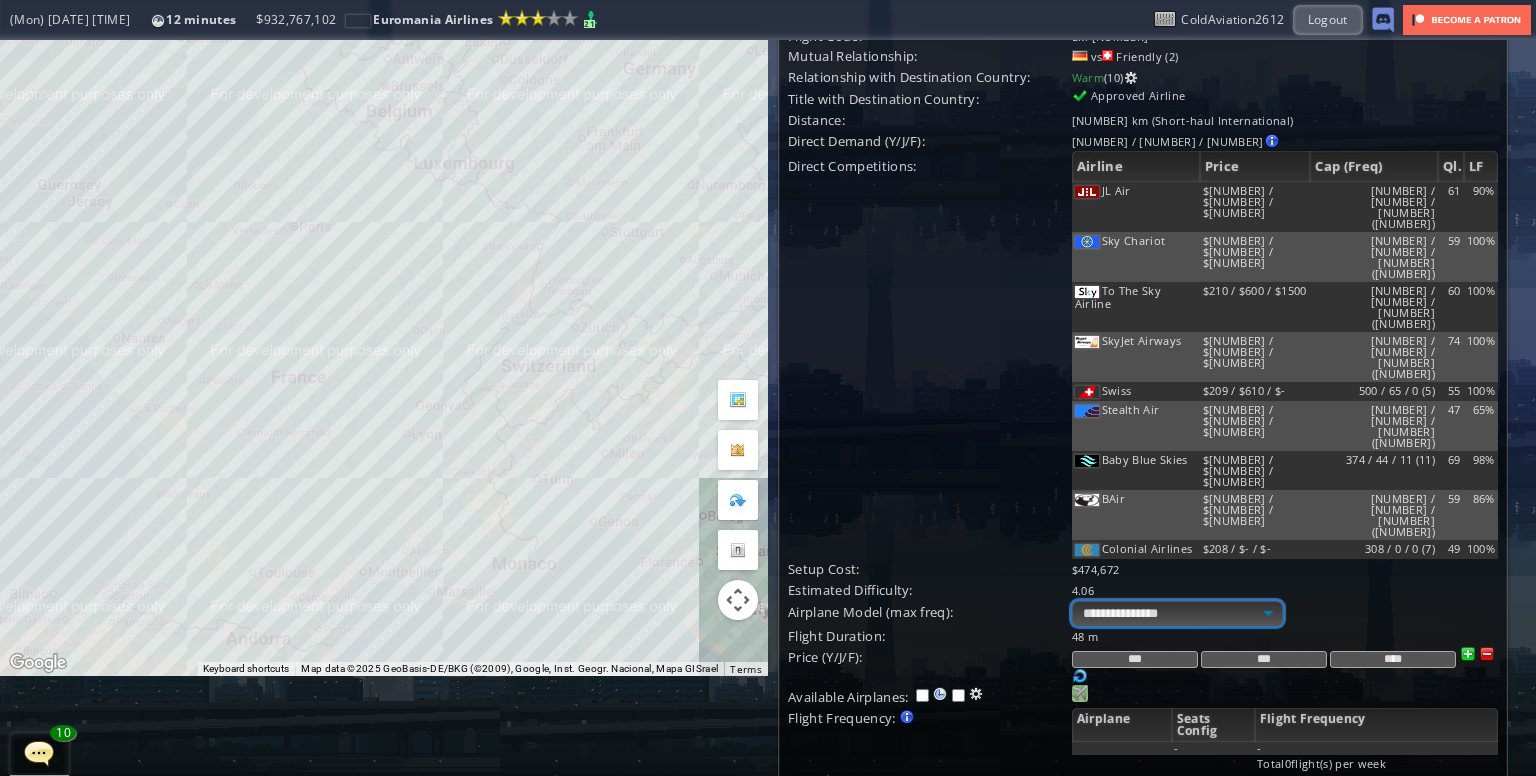select on "**" 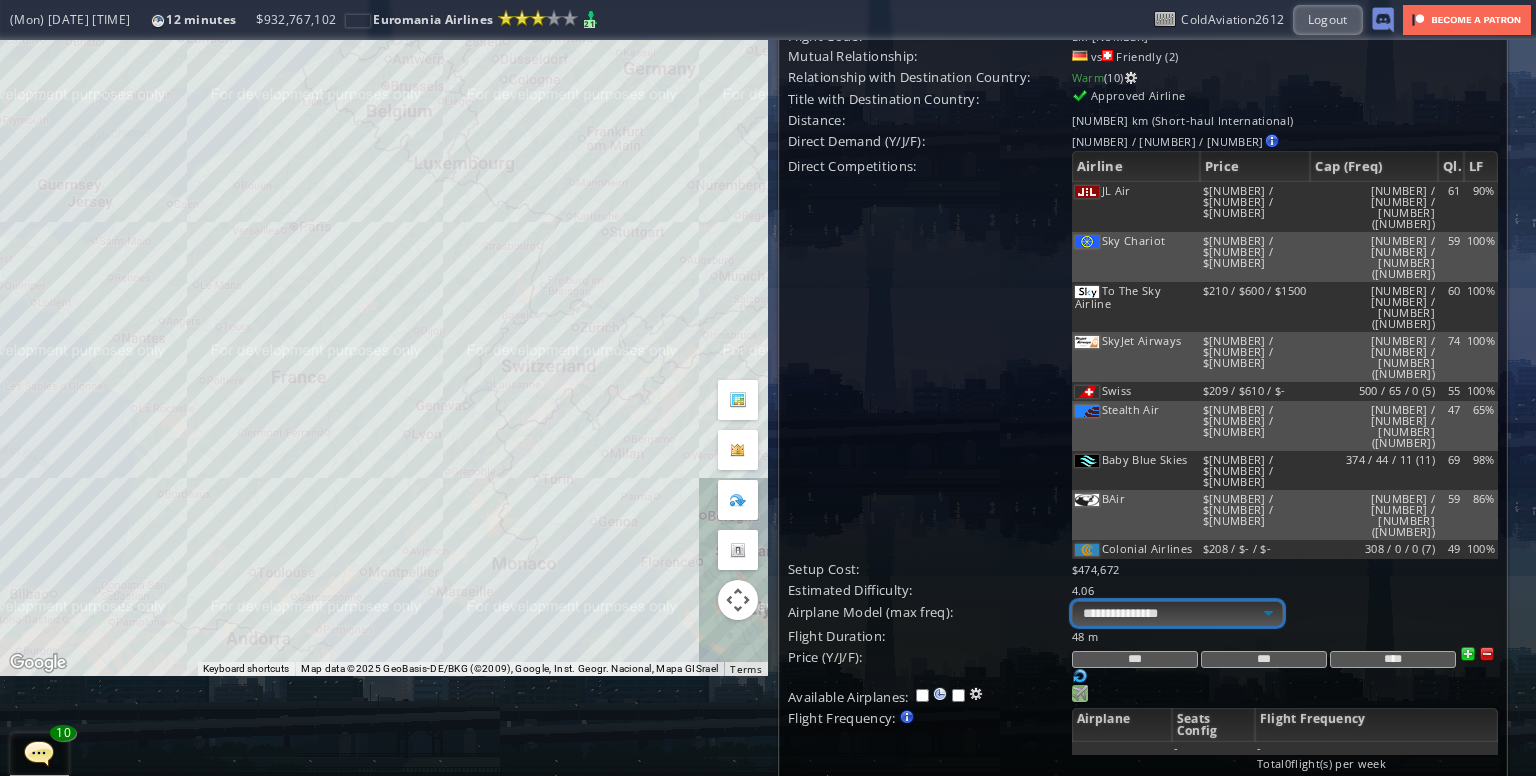 click on "**********" at bounding box center (1177, 613) 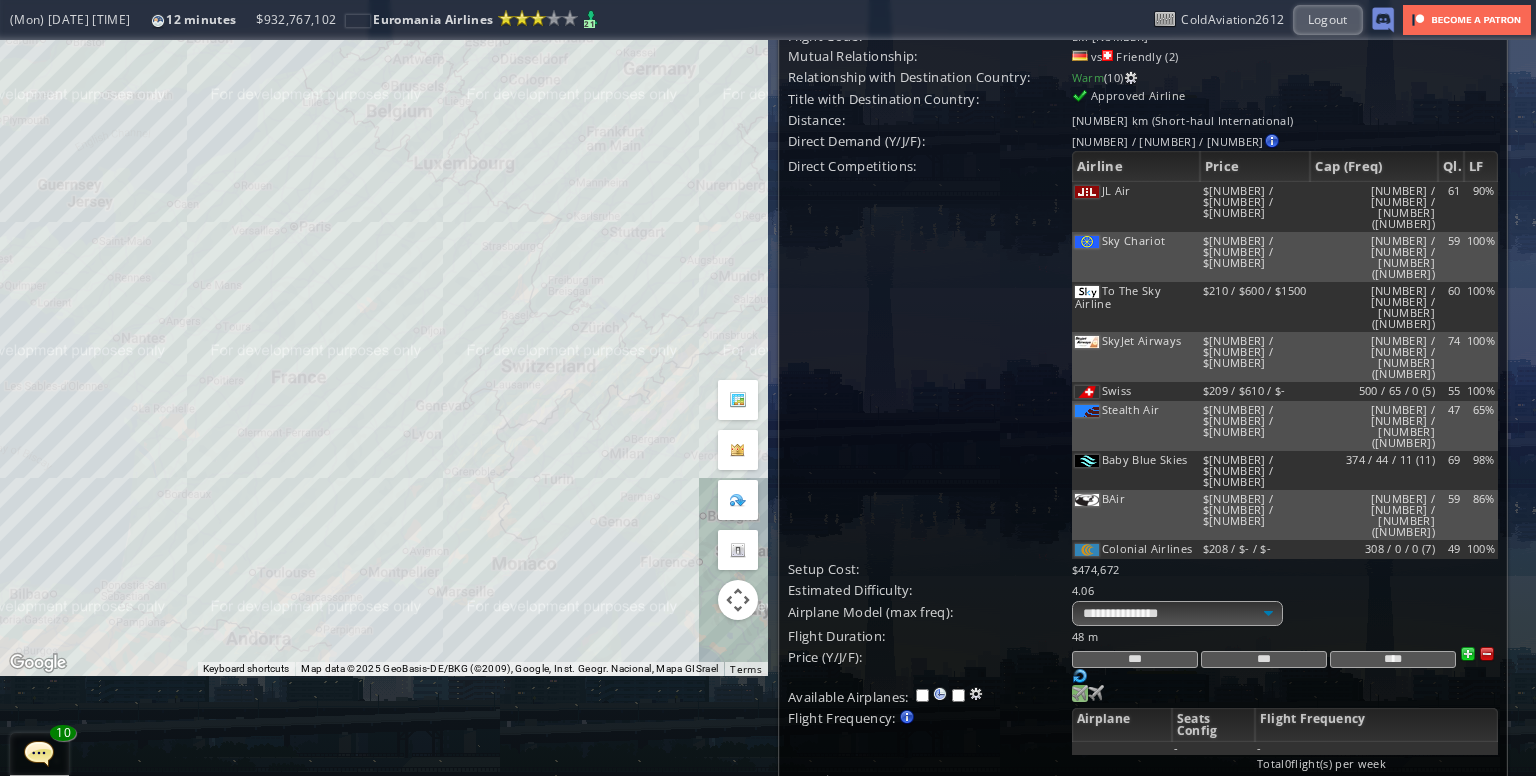 click at bounding box center (1080, 693) 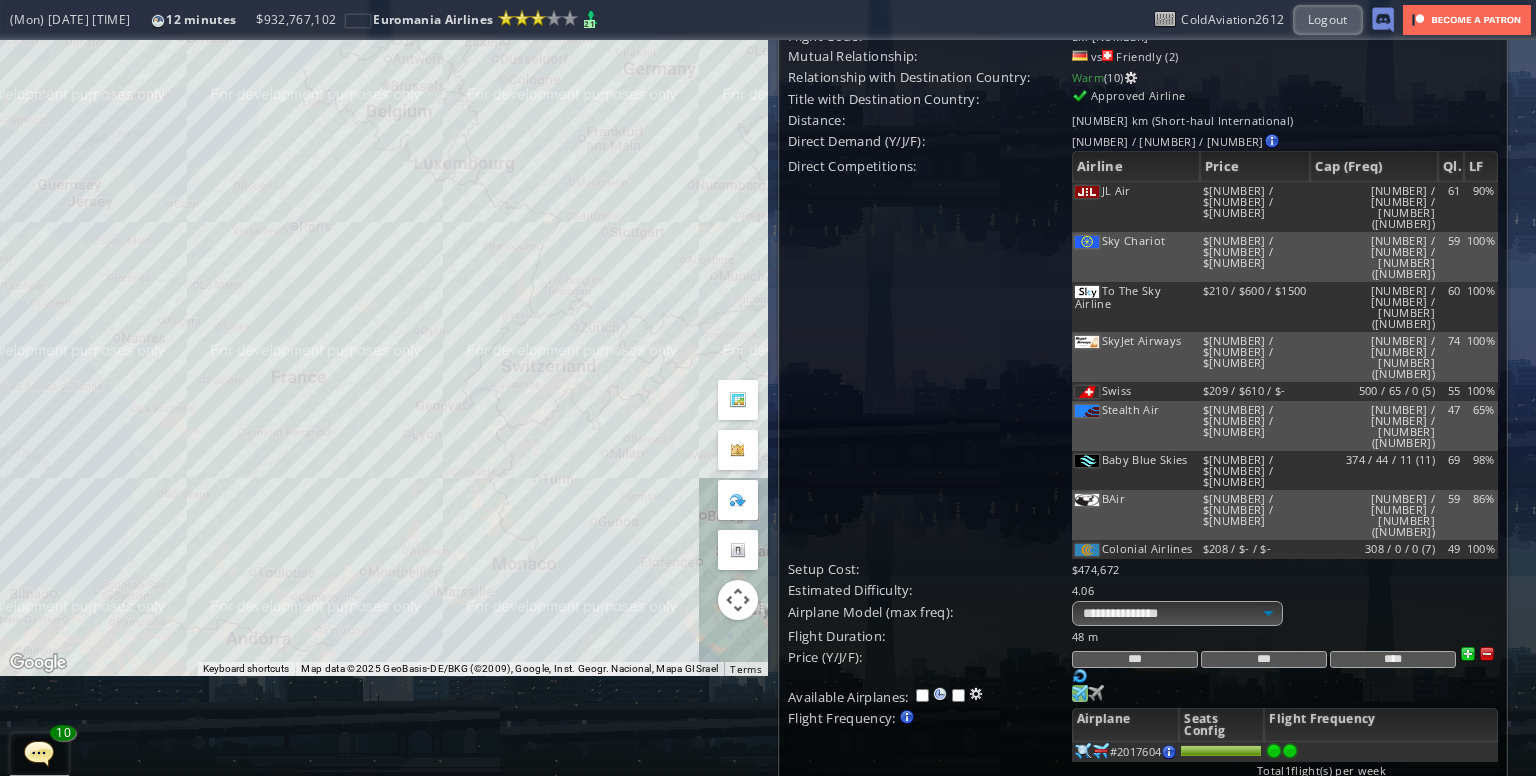 click at bounding box center [1290, 751] 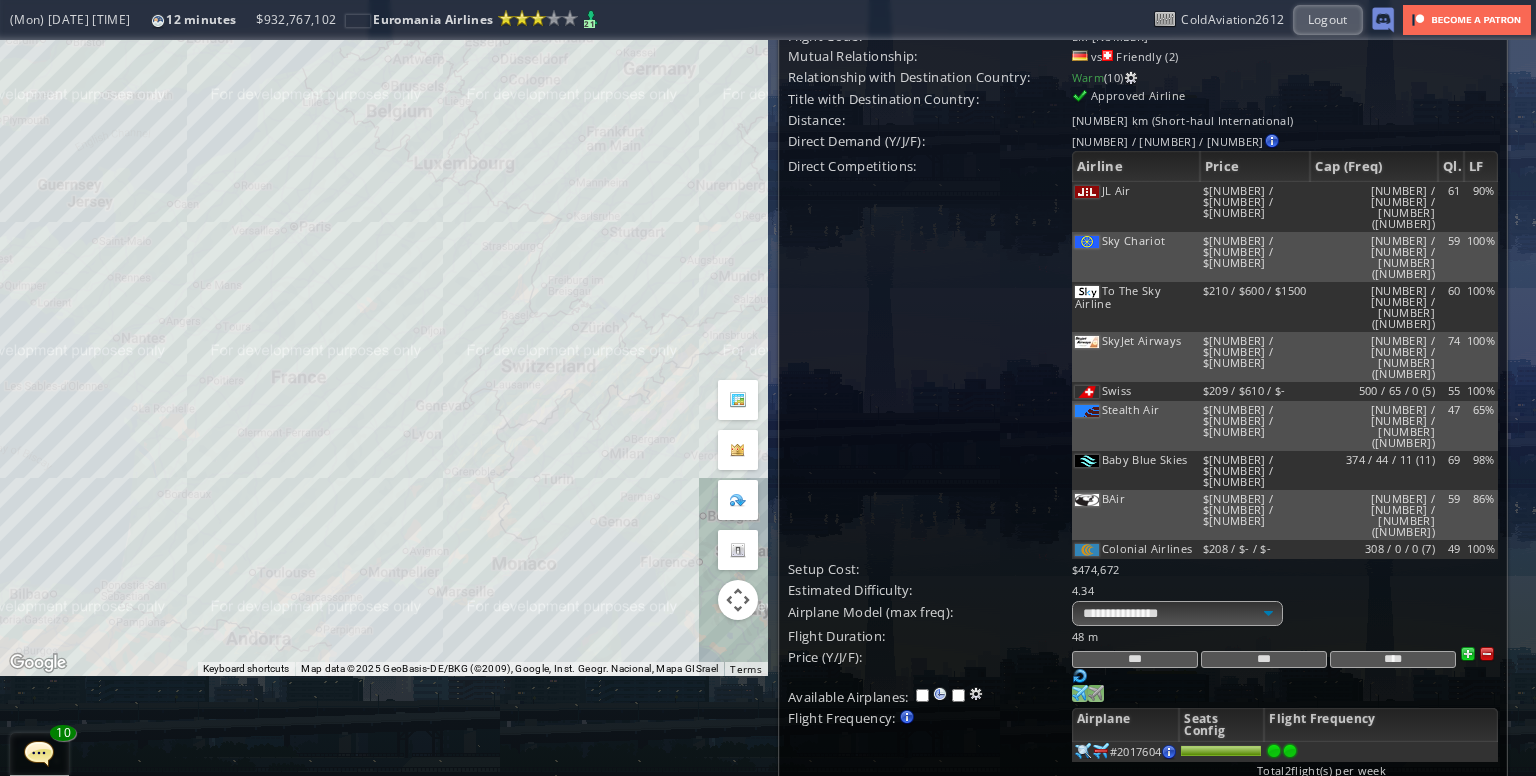 click at bounding box center (1080, 693) 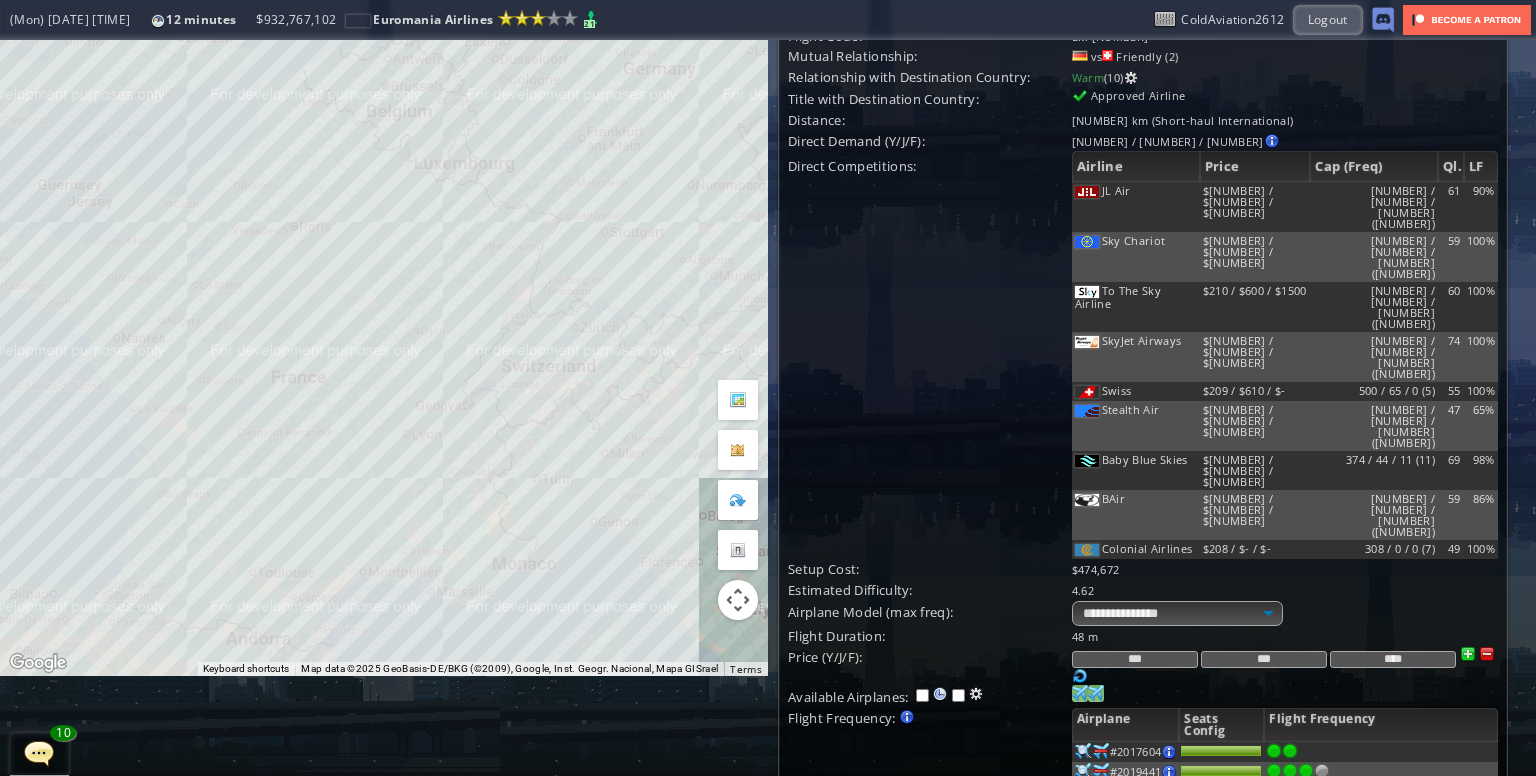 click at bounding box center [1306, 771] 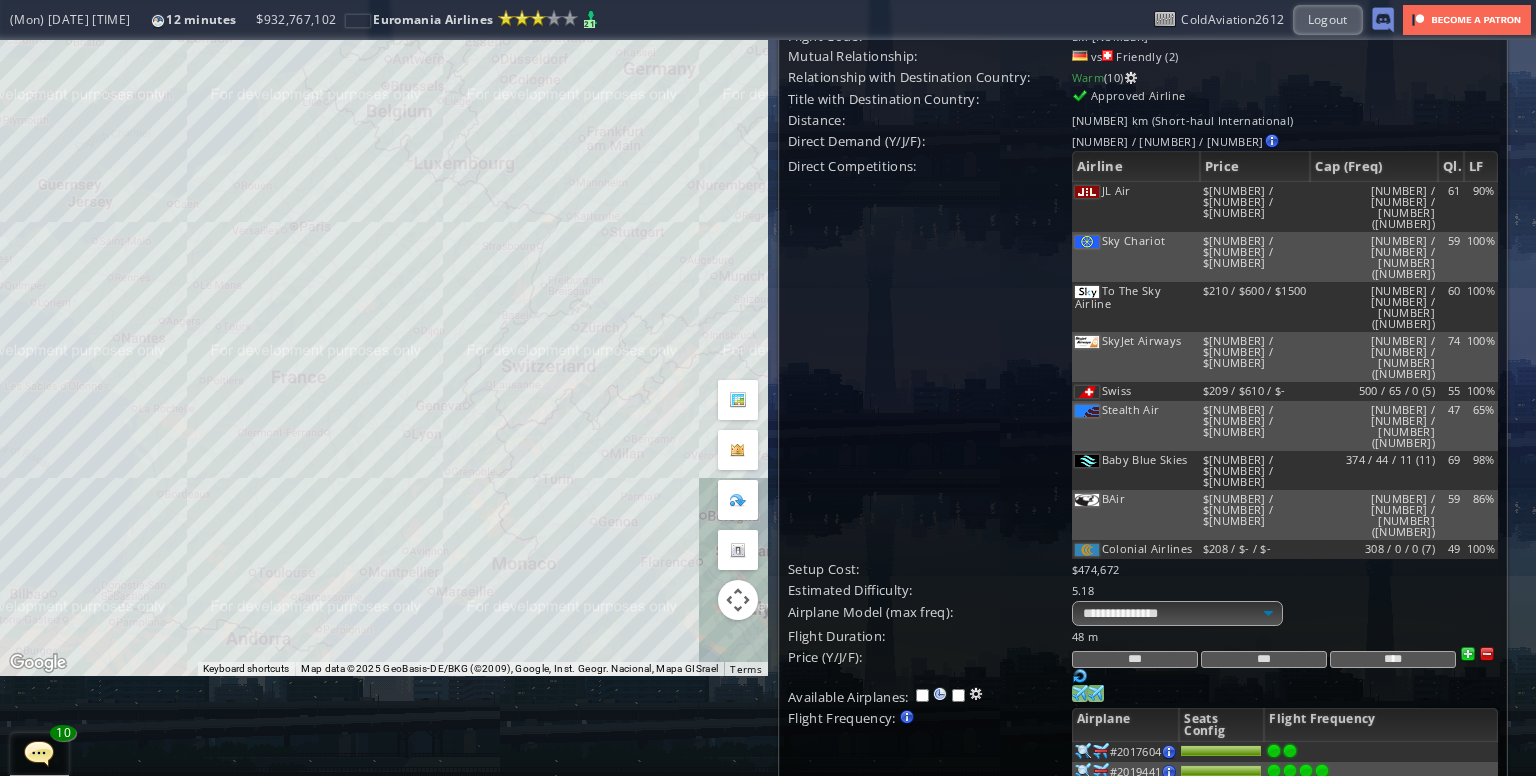 click at bounding box center (1322, 771) 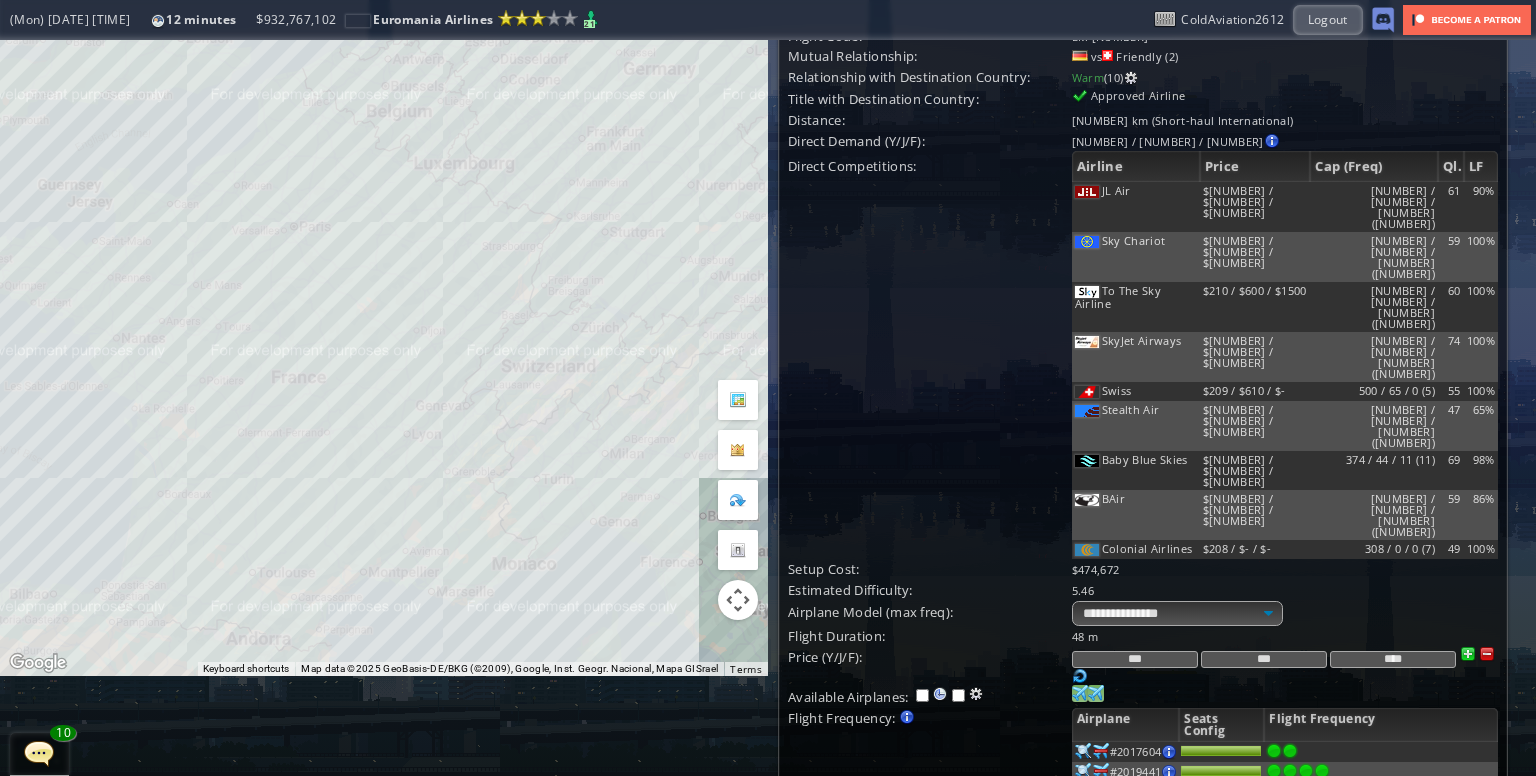 click at bounding box center (1322, 771) 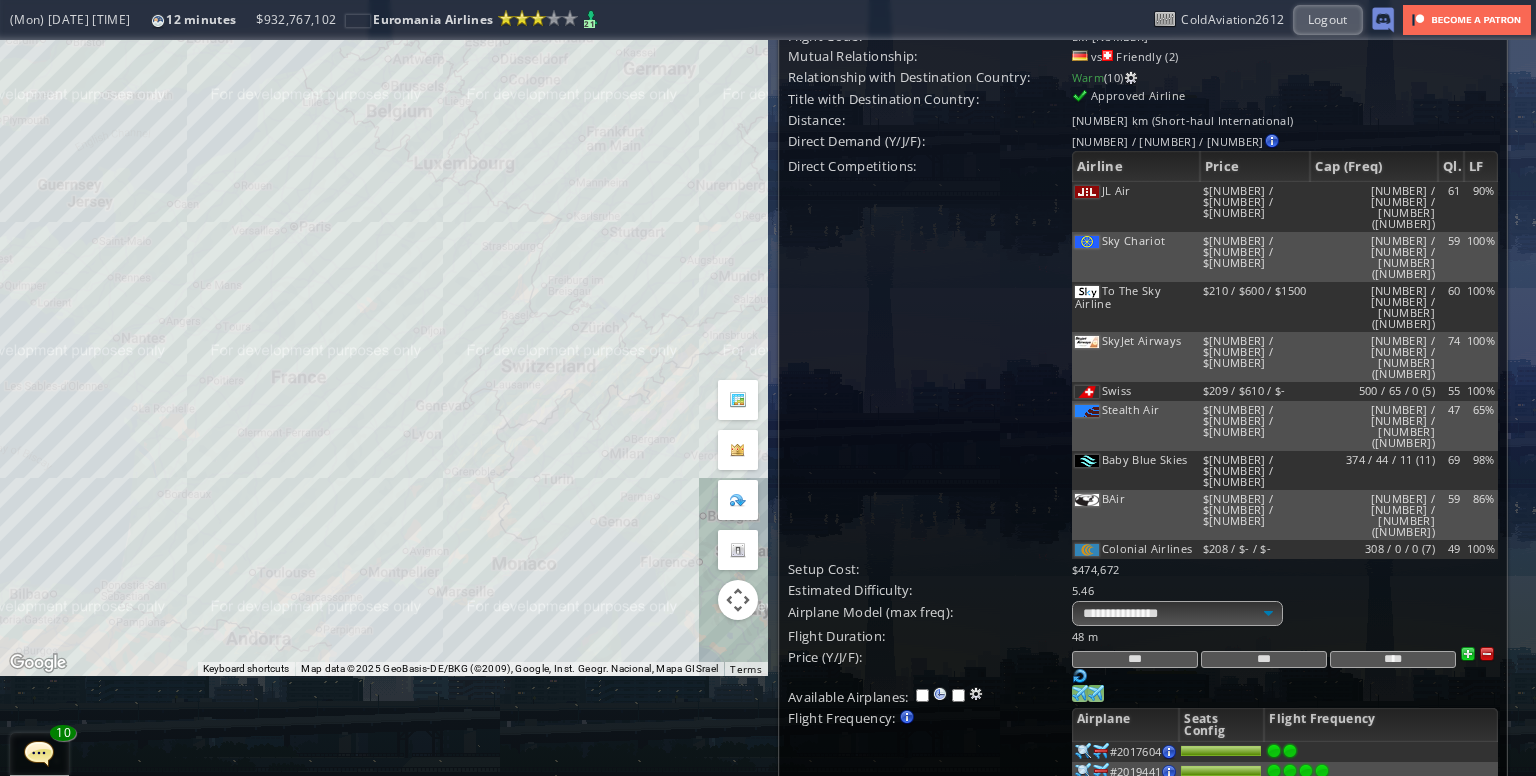 click at bounding box center (1112, 826) 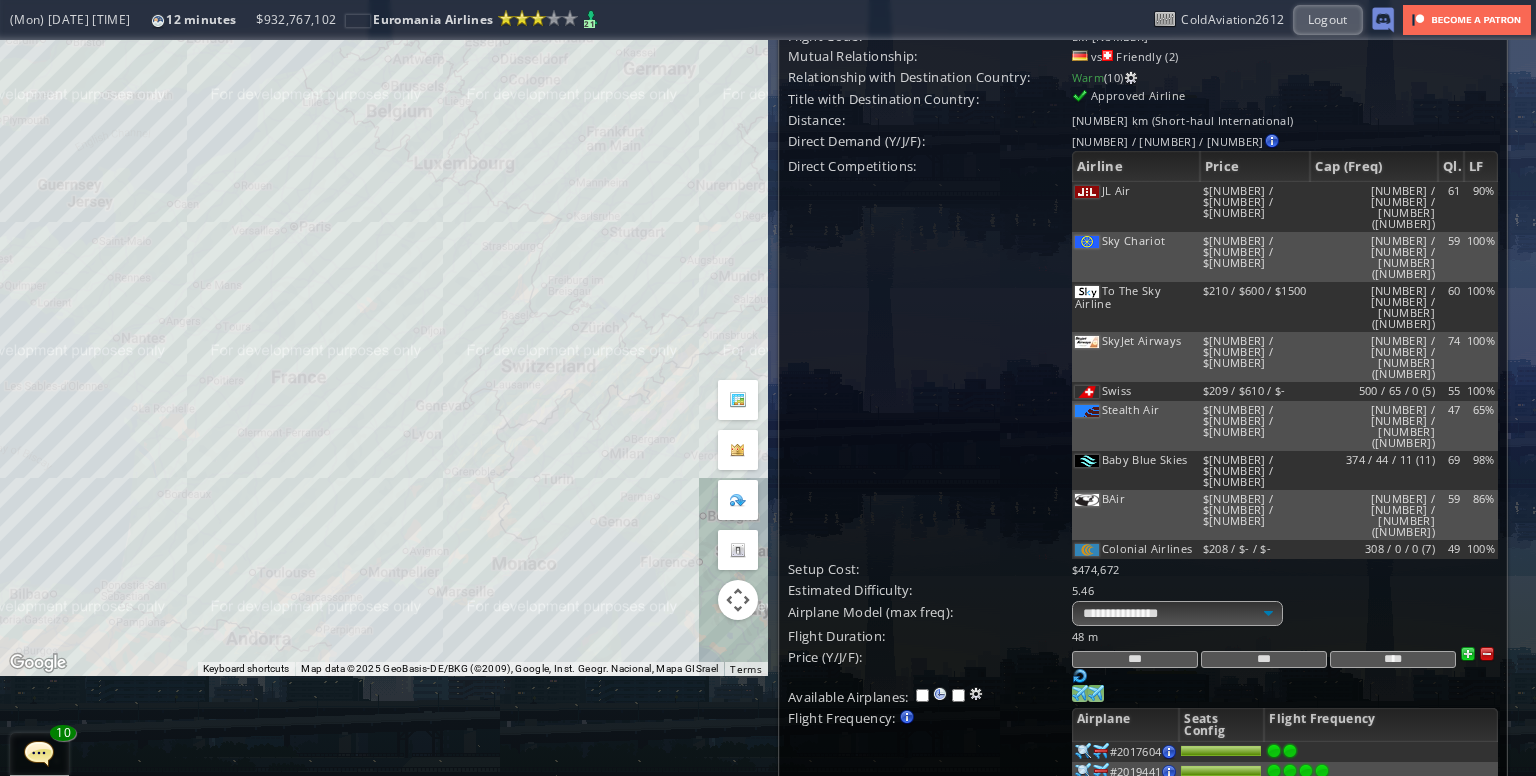 scroll, scrollTop: 200, scrollLeft: 0, axis: vertical 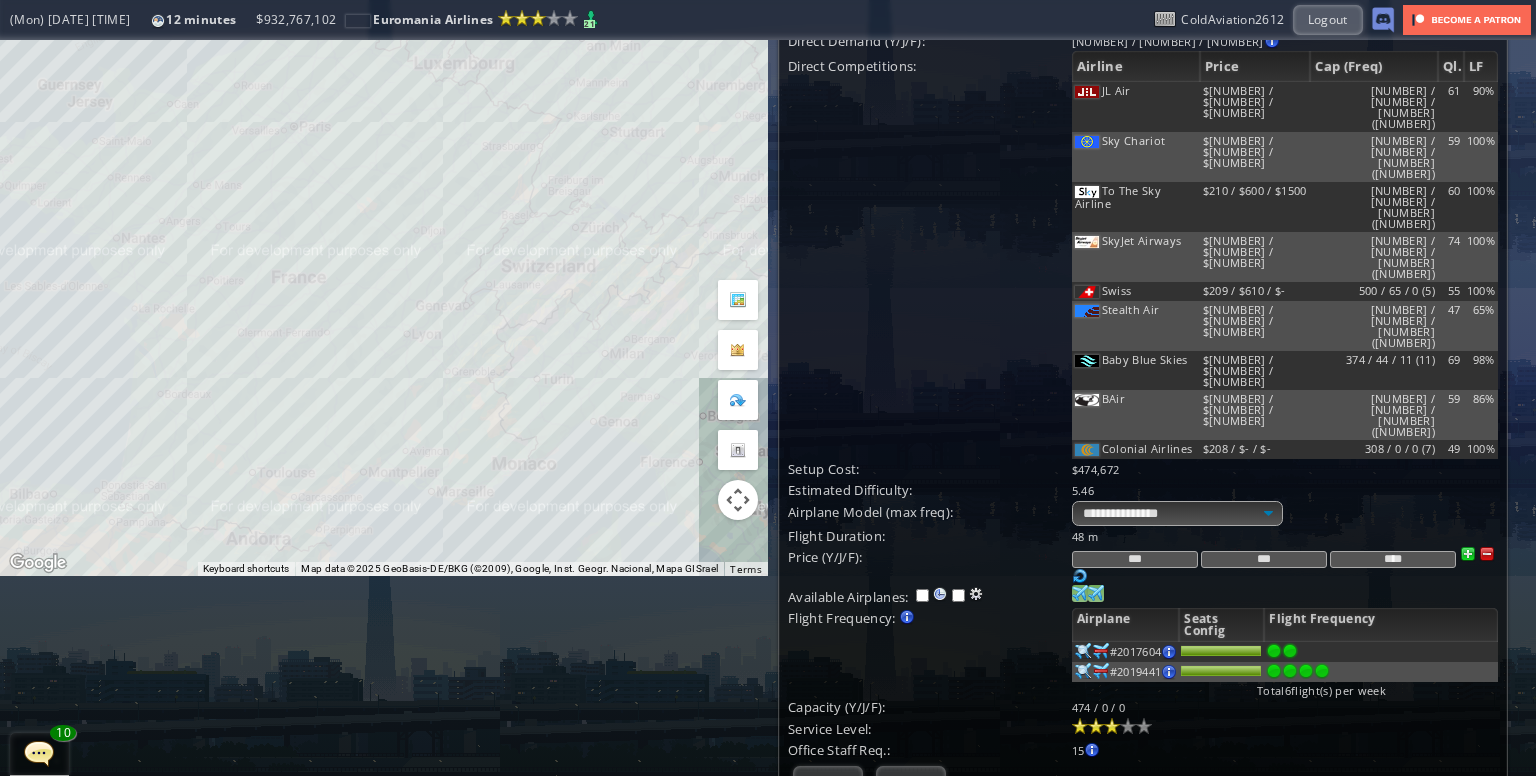 click on "Create" at bounding box center (828, 780) 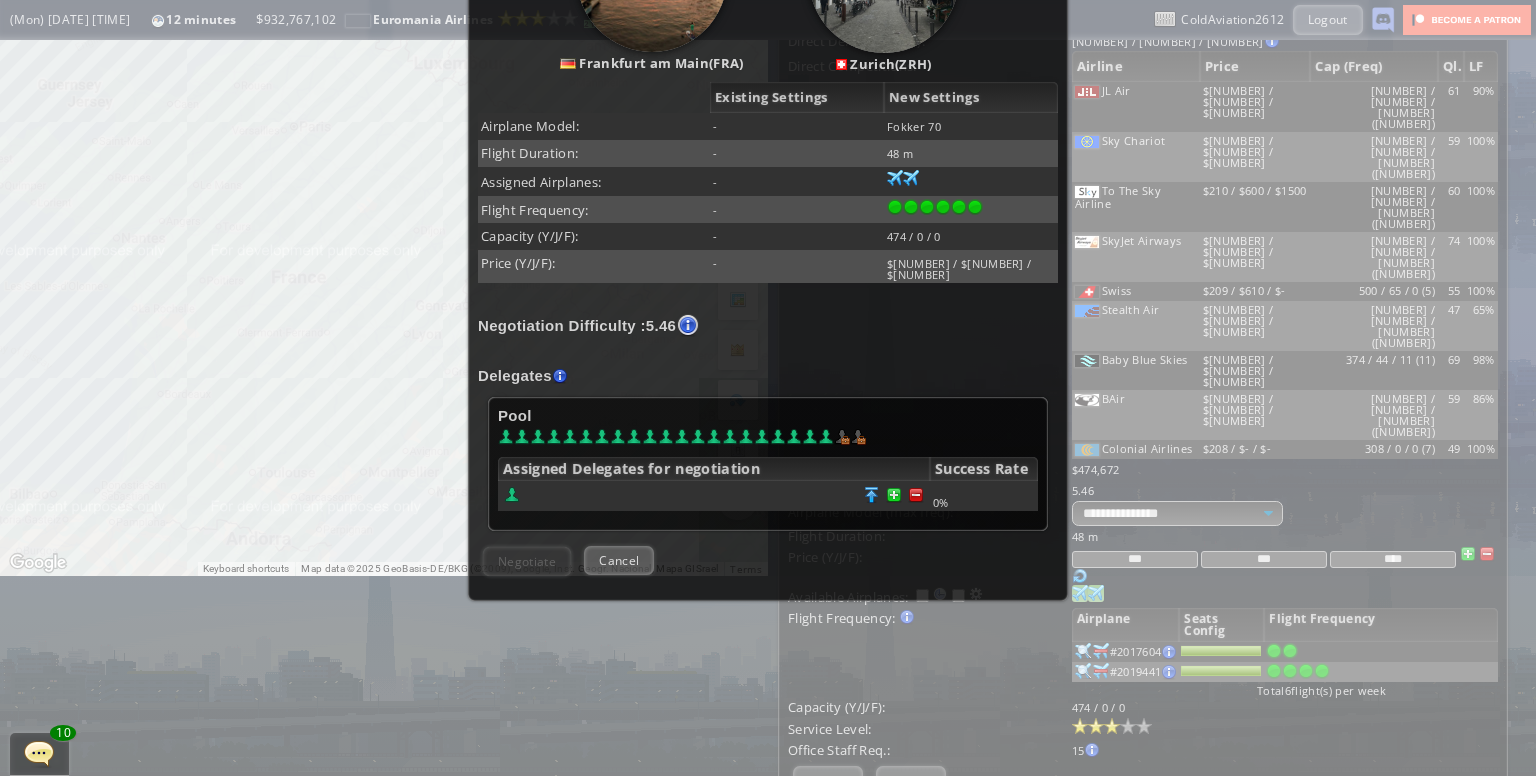 scroll, scrollTop: 400, scrollLeft: 0, axis: vertical 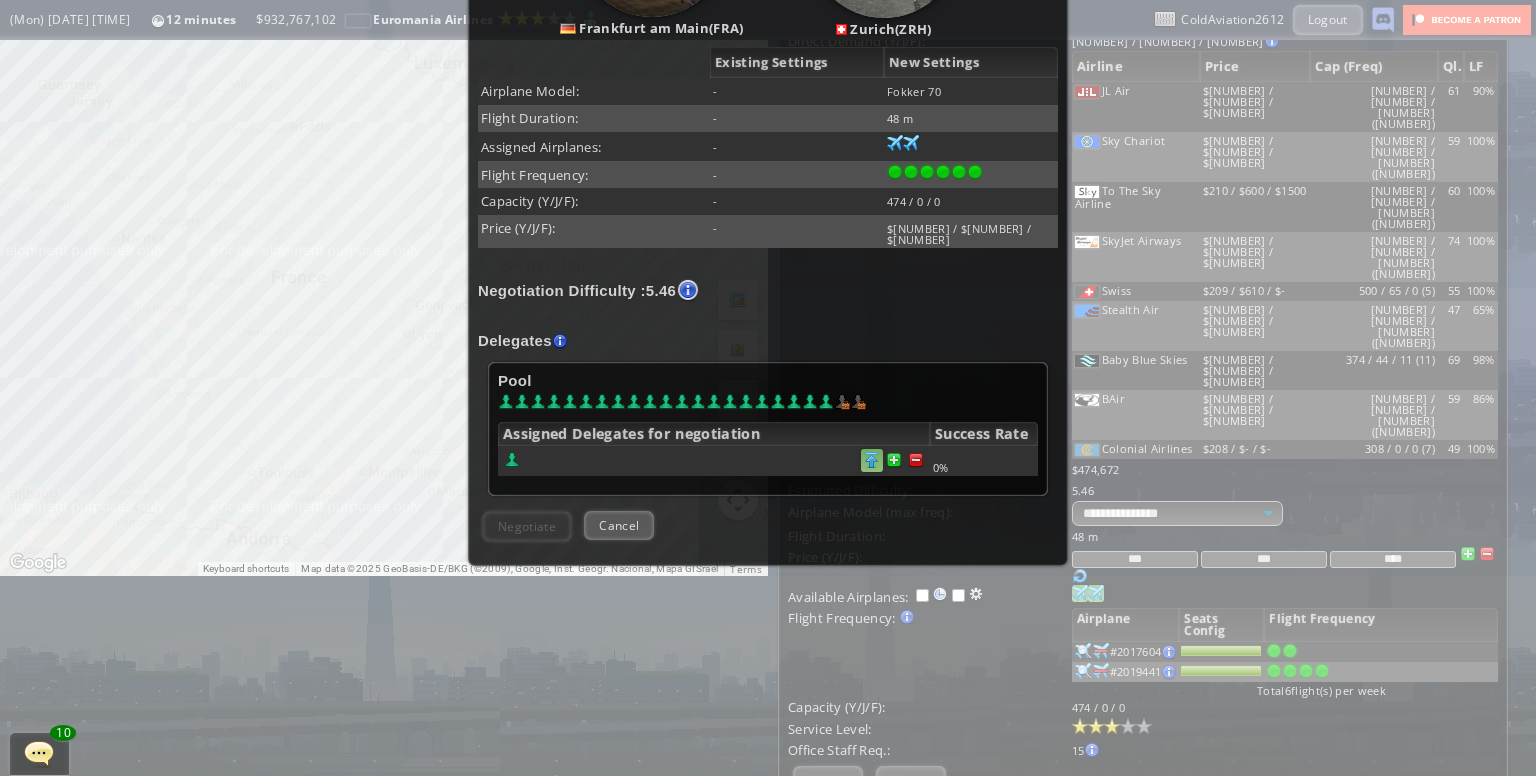 click at bounding box center [916, 460] 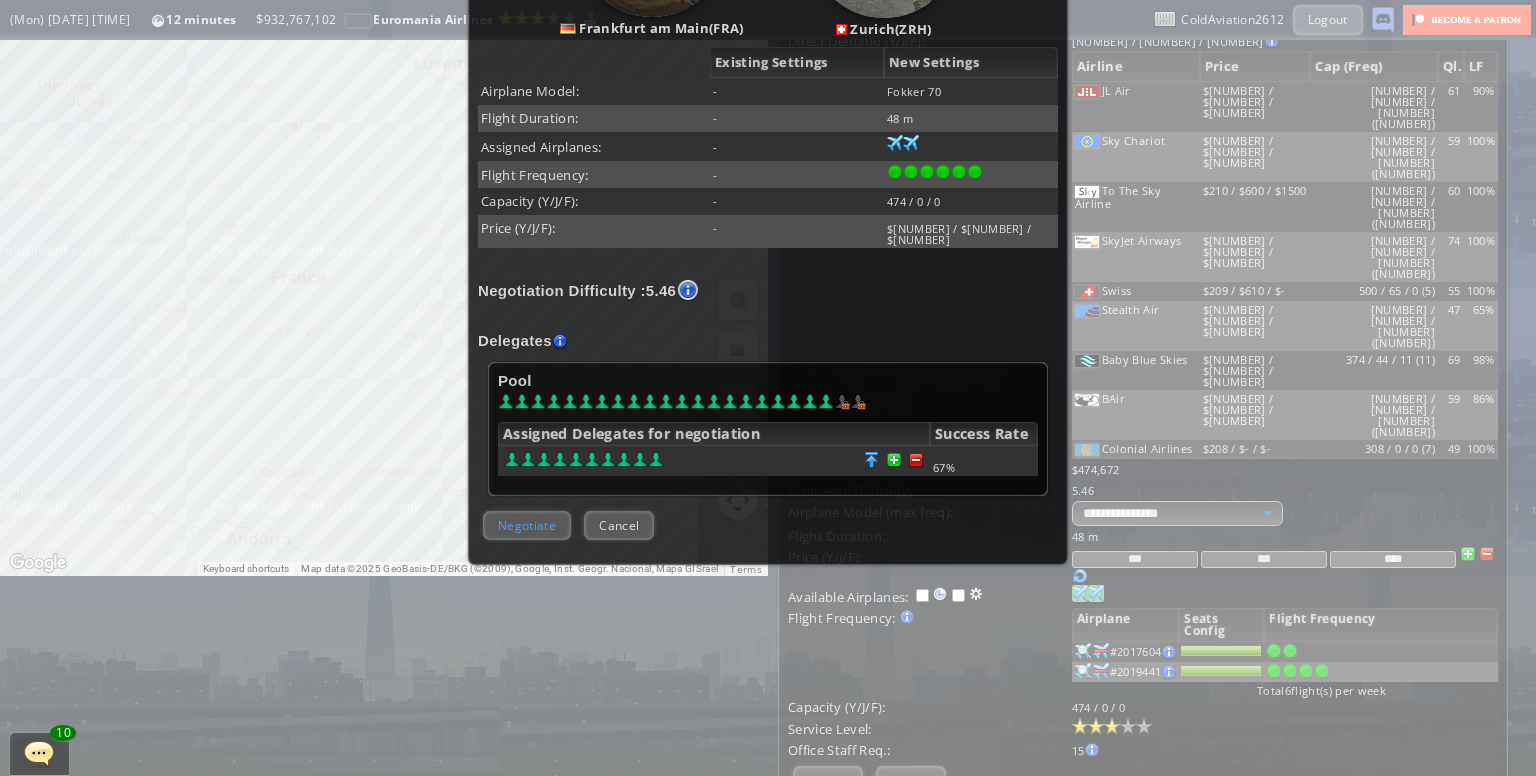 click on "Negotiate" at bounding box center [527, 525] 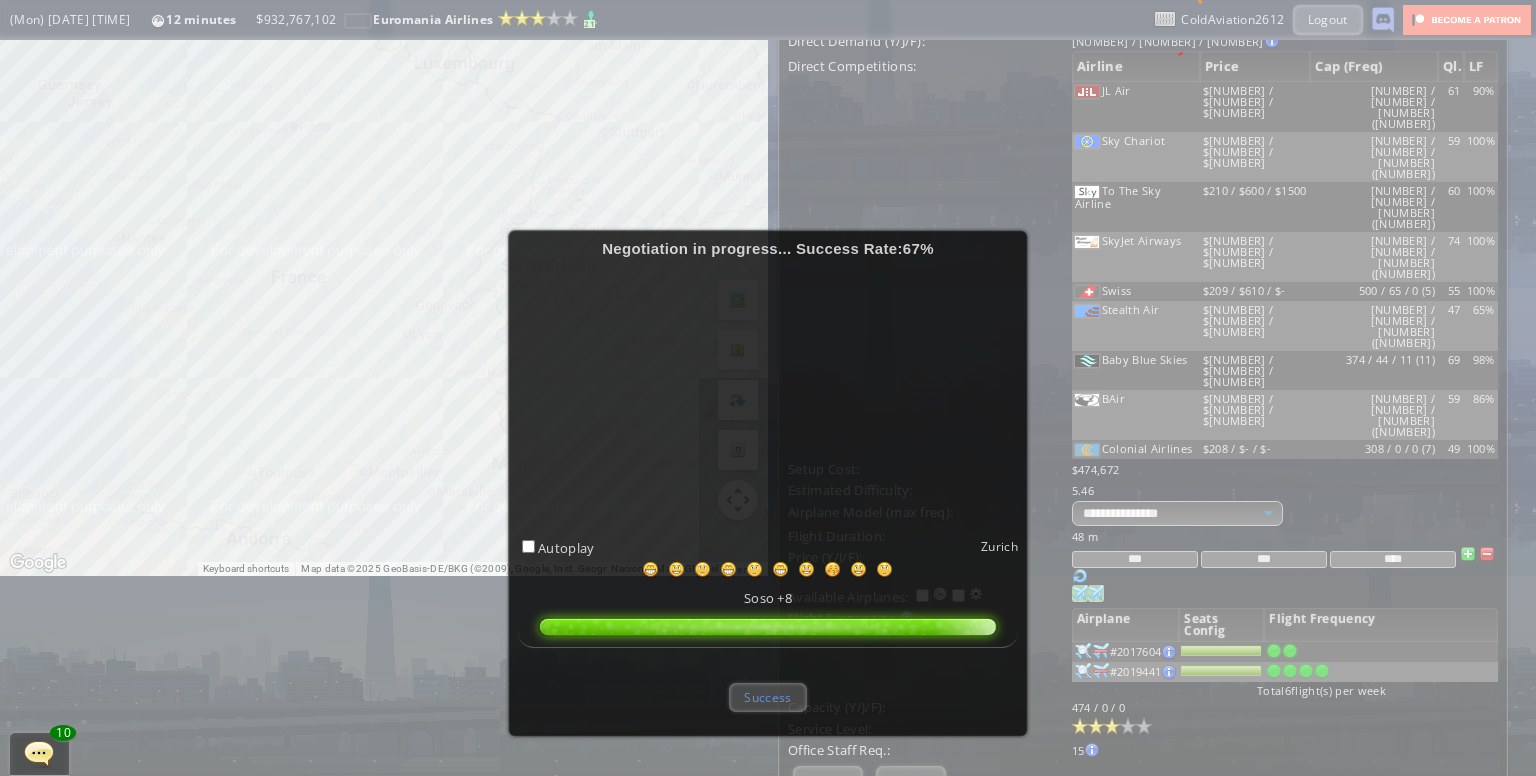 click on "Success" at bounding box center [767, 697] 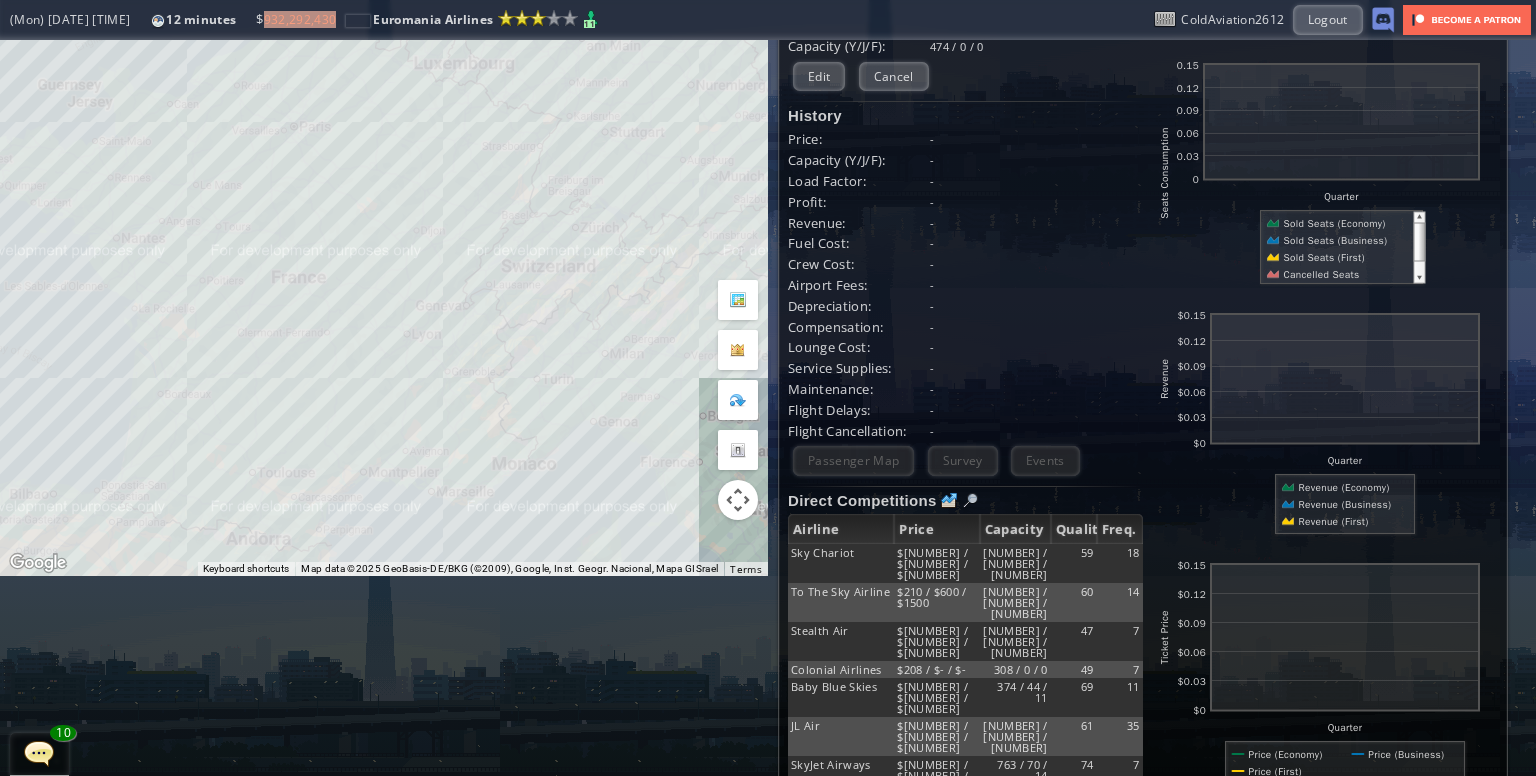 scroll, scrollTop: 0, scrollLeft: 0, axis: both 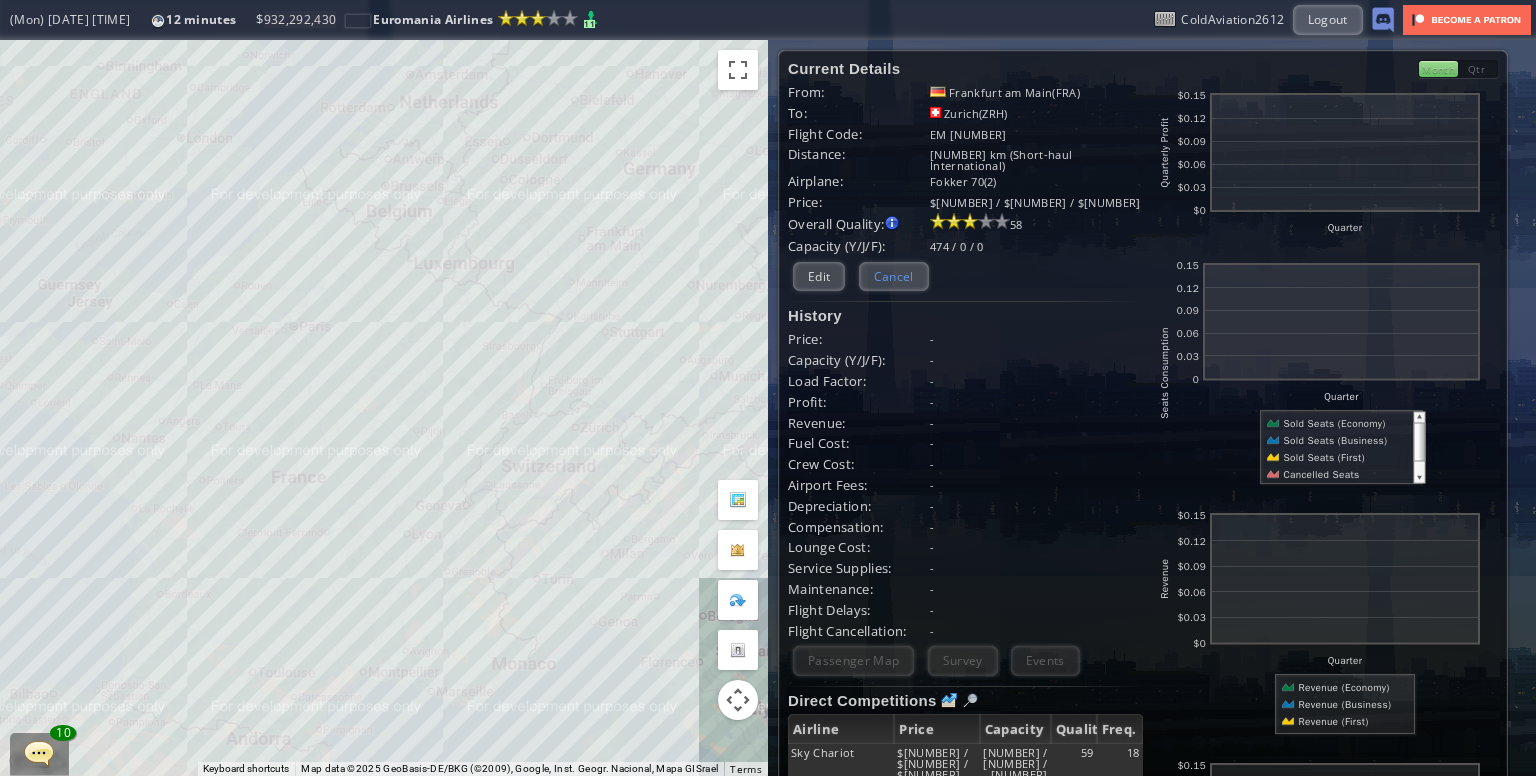 click on "Cancel" at bounding box center (894, 276) 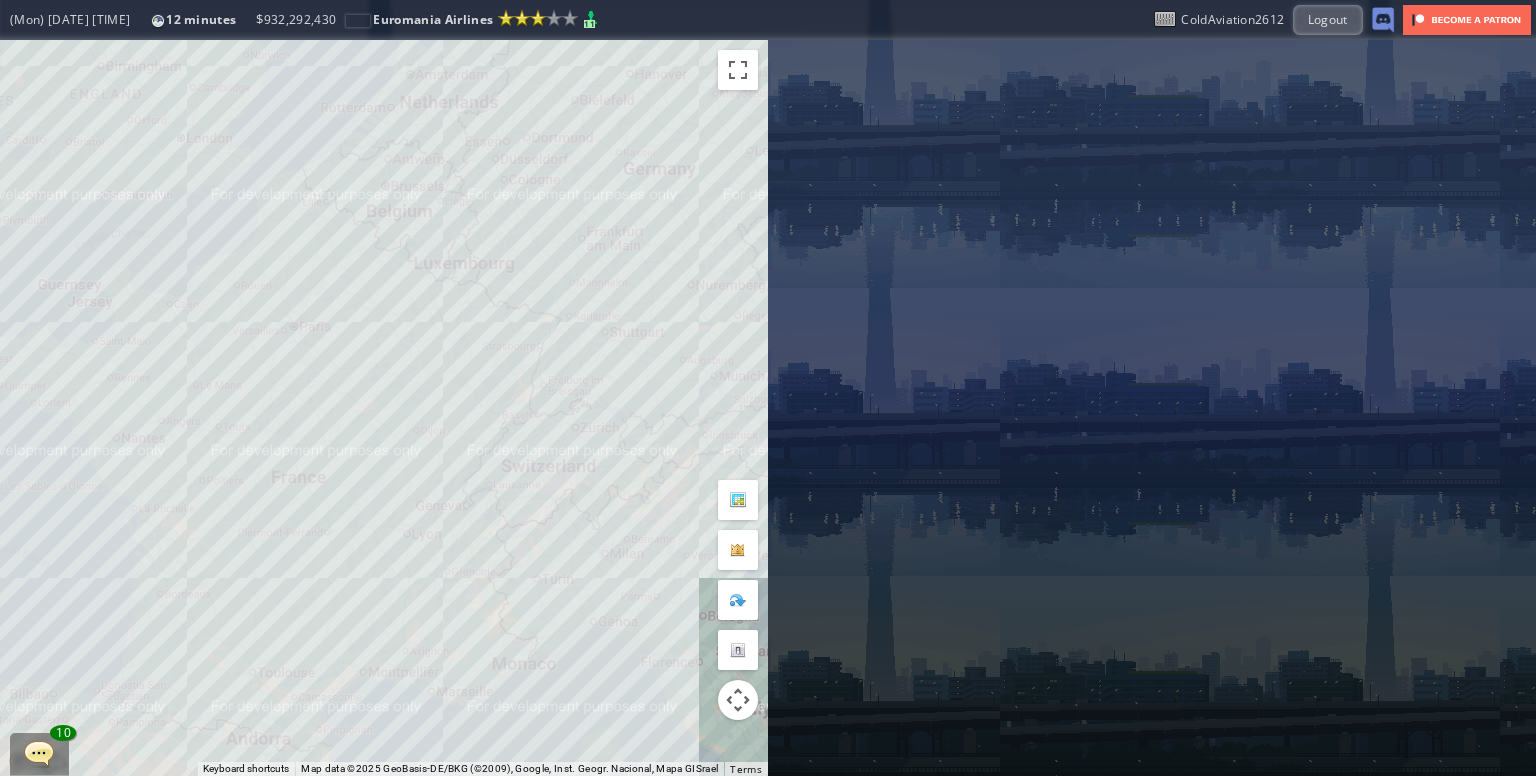 click on "To navigate, press the arrow keys." at bounding box center (384, 408) 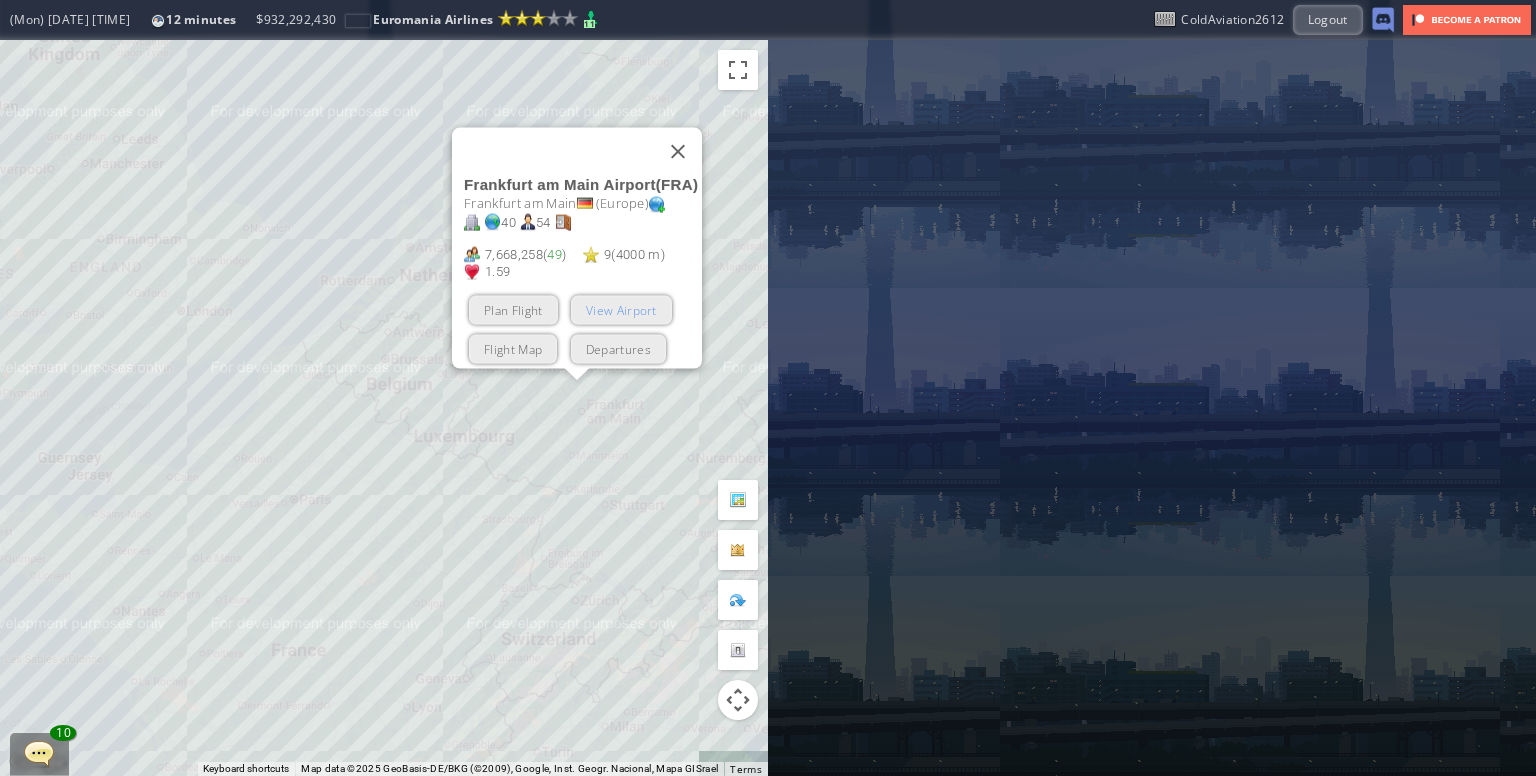 click on "View Airport" at bounding box center (621, 310) 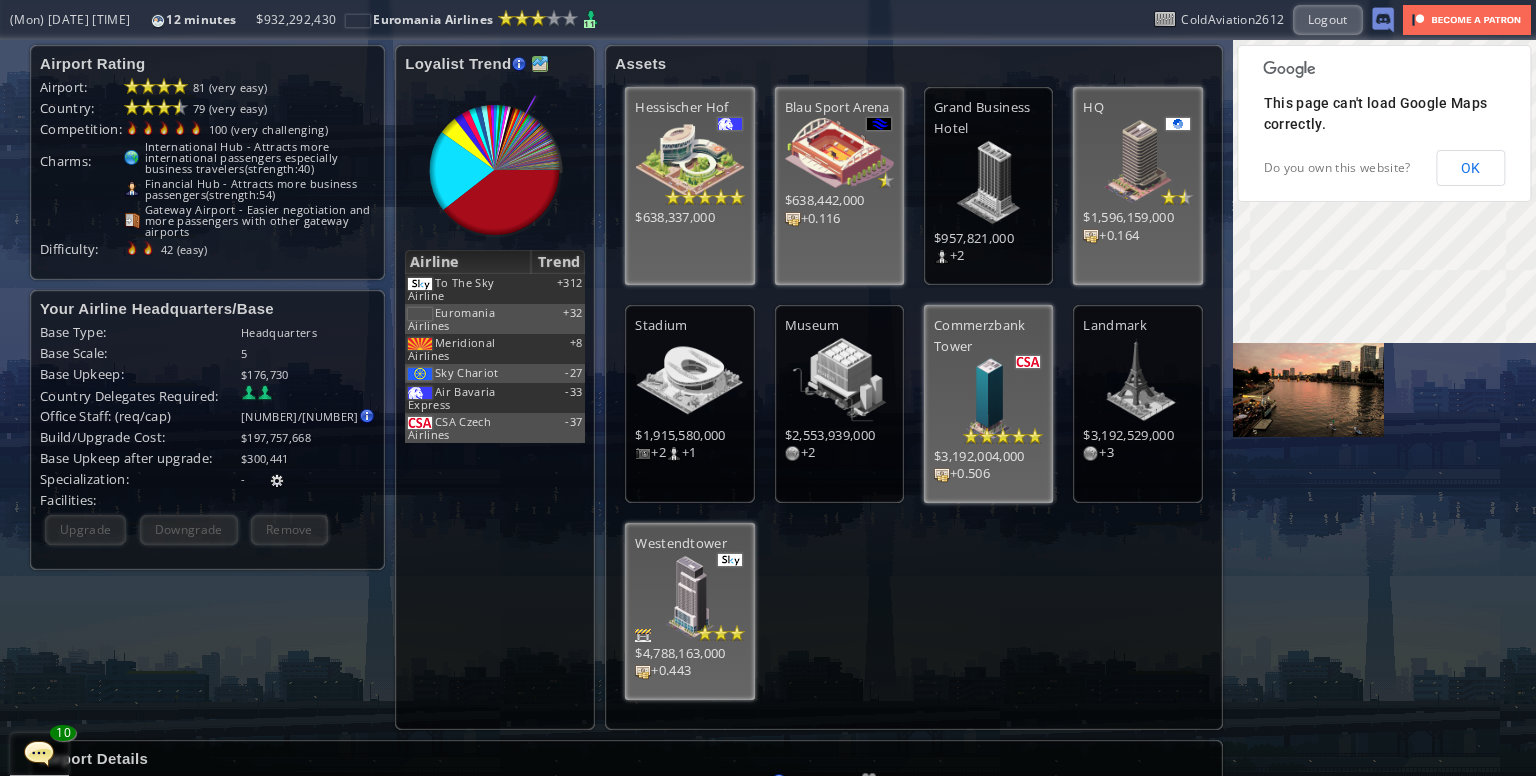 click at bounding box center (540, 64) 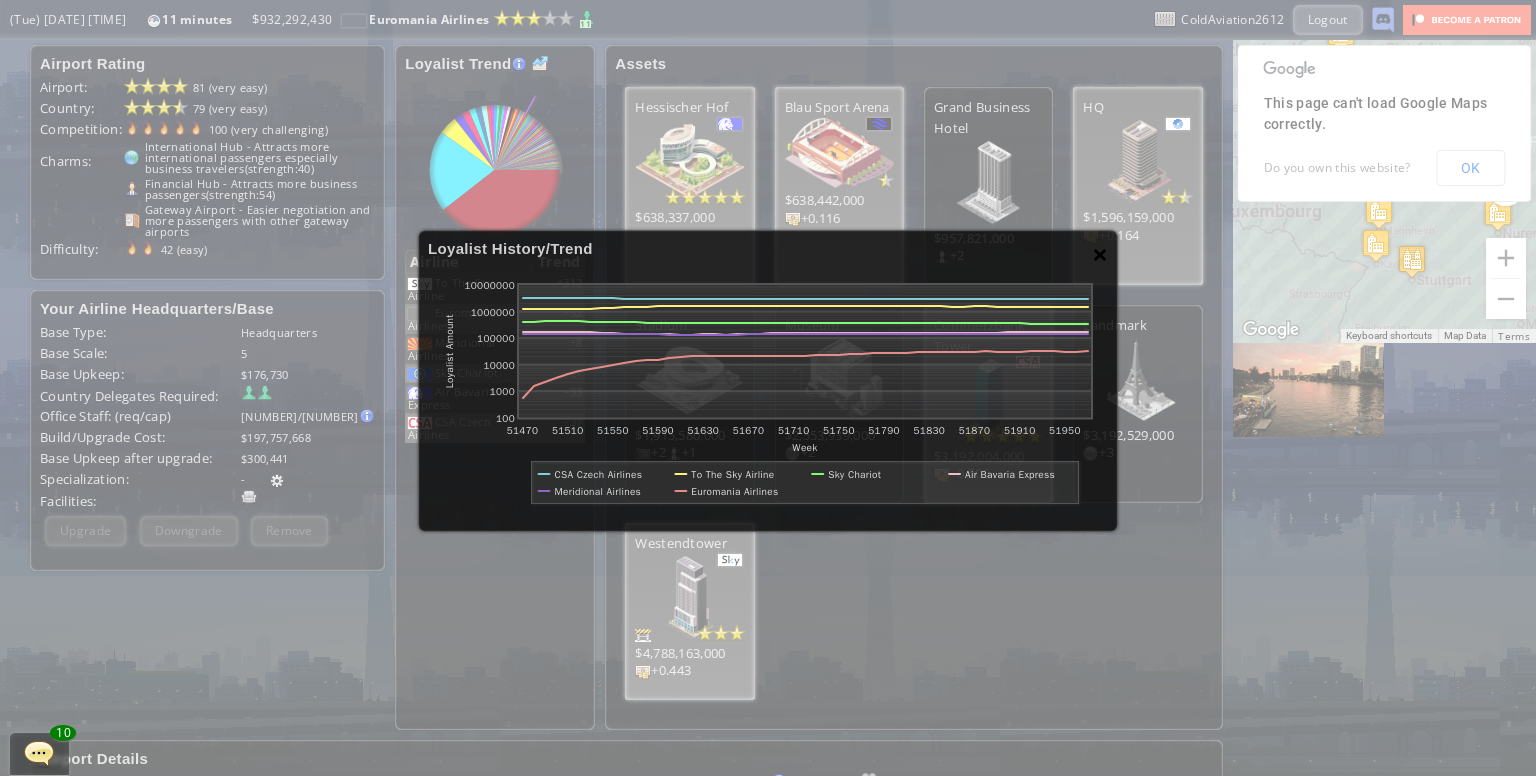 click on "×" at bounding box center (1100, 254) 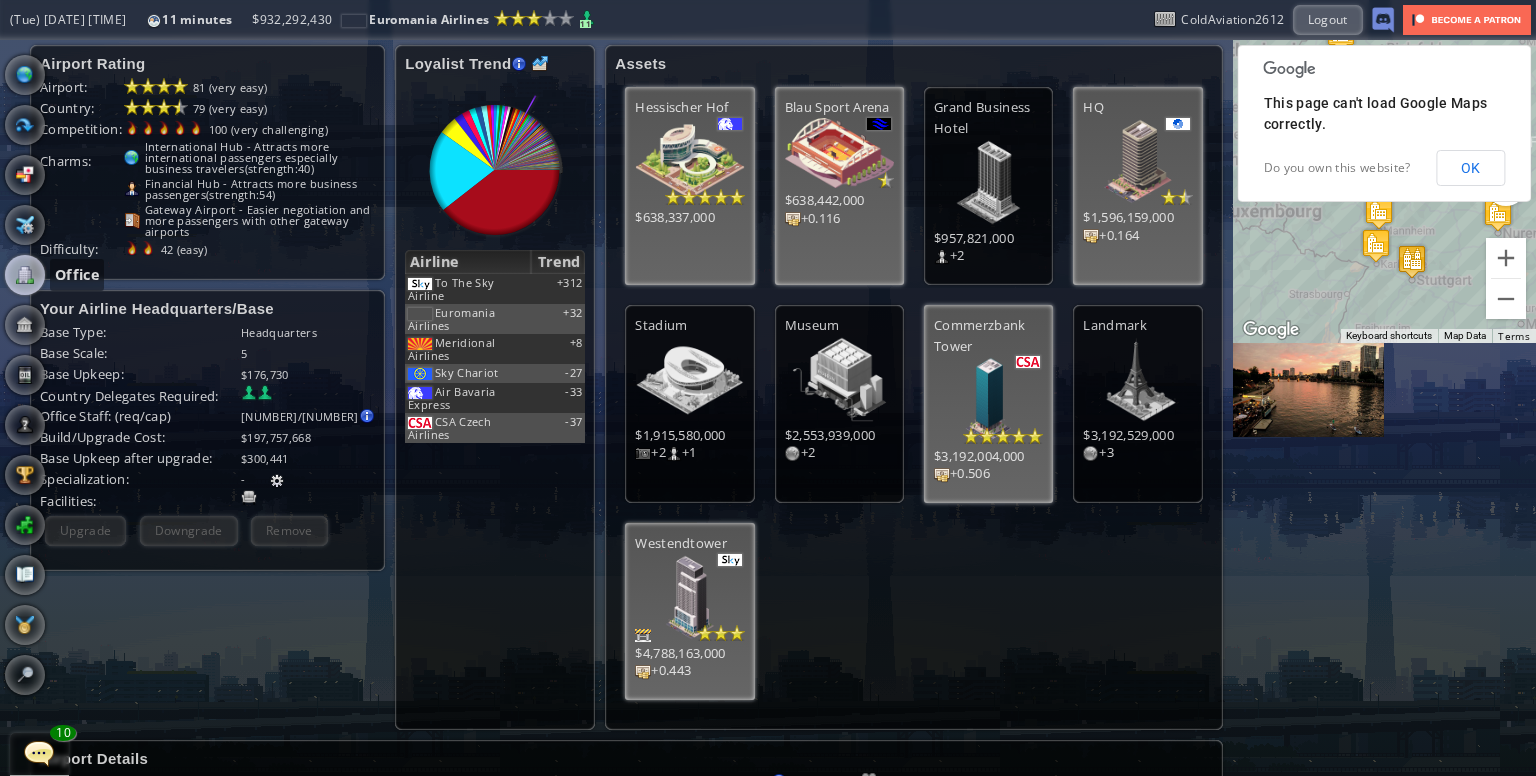 click at bounding box center (25, 275) 